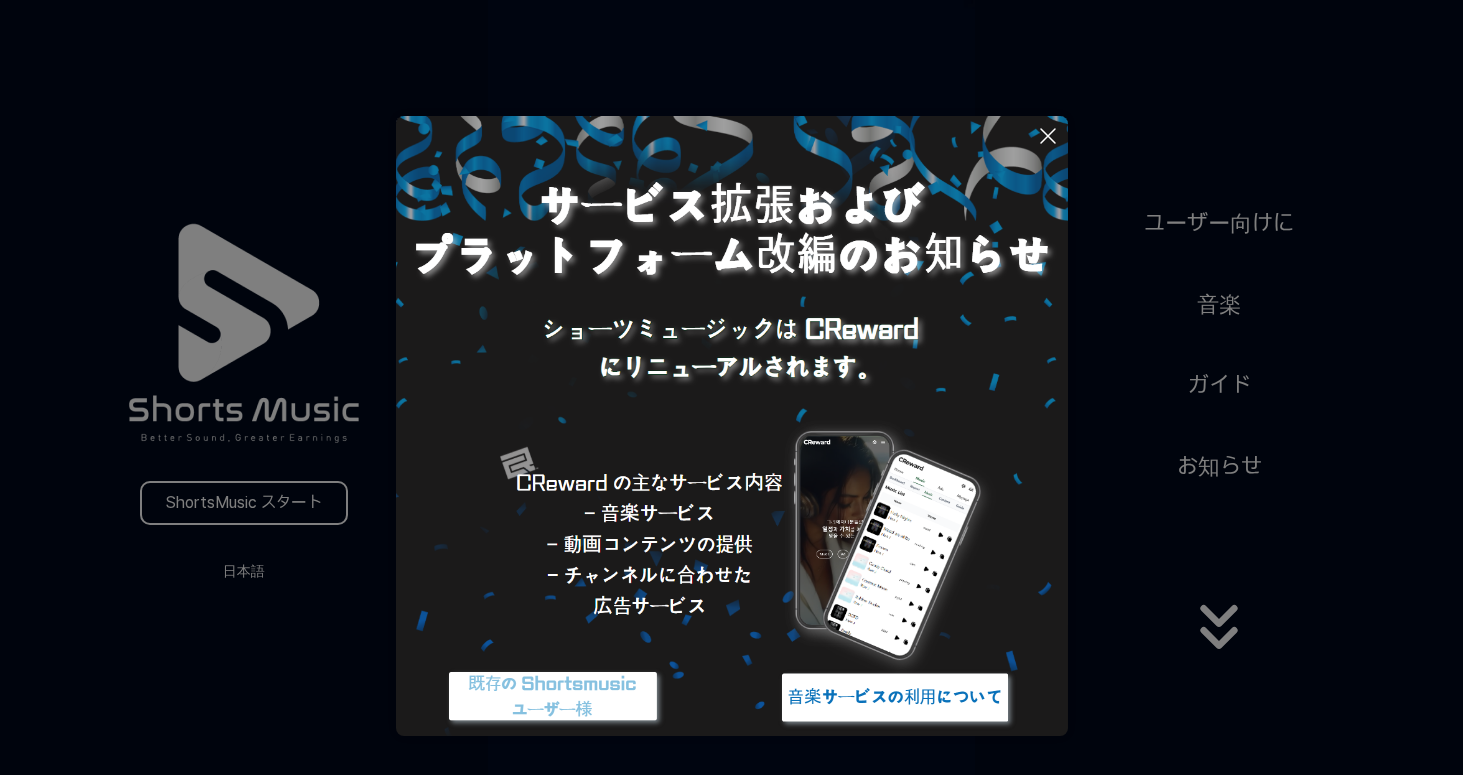 scroll, scrollTop: 0, scrollLeft: 0, axis: both 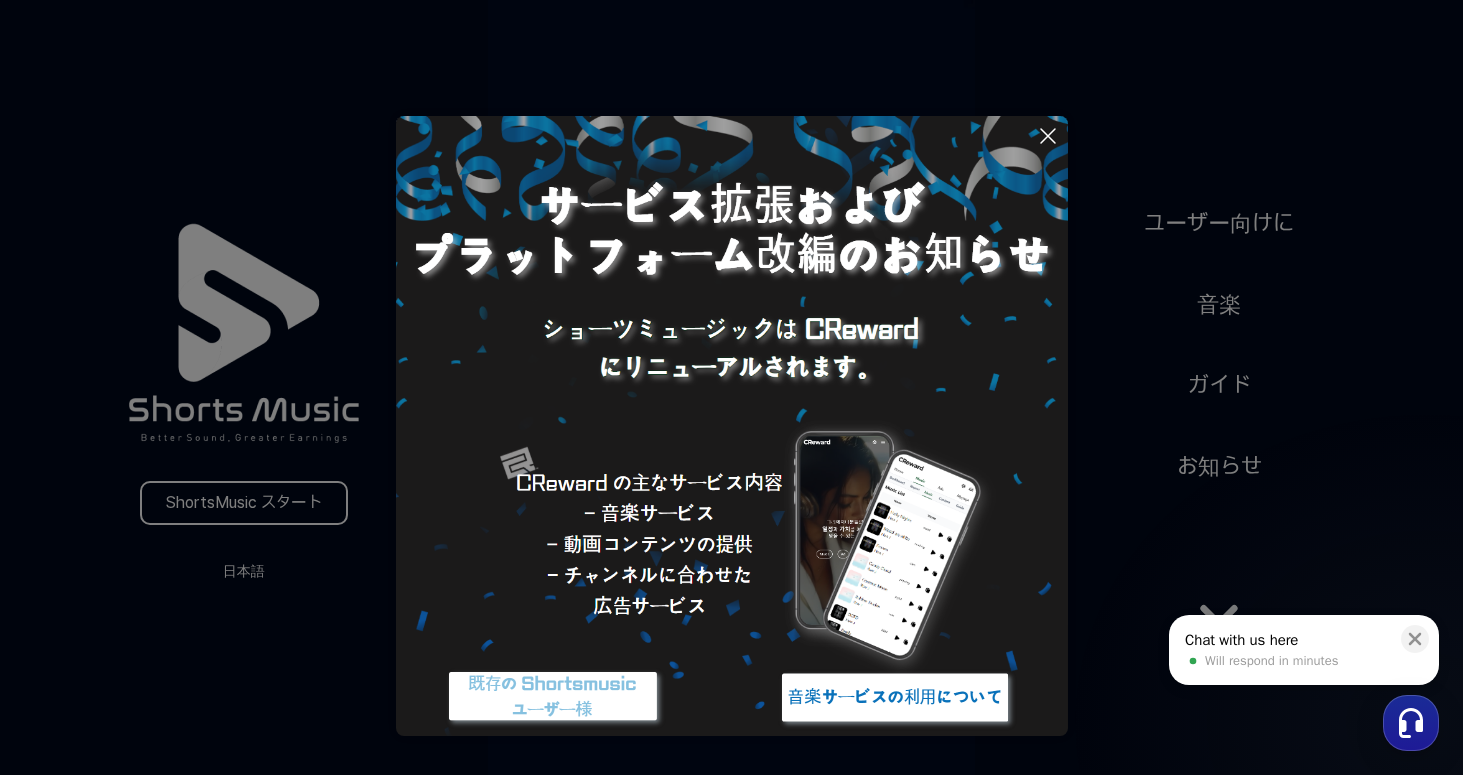 click 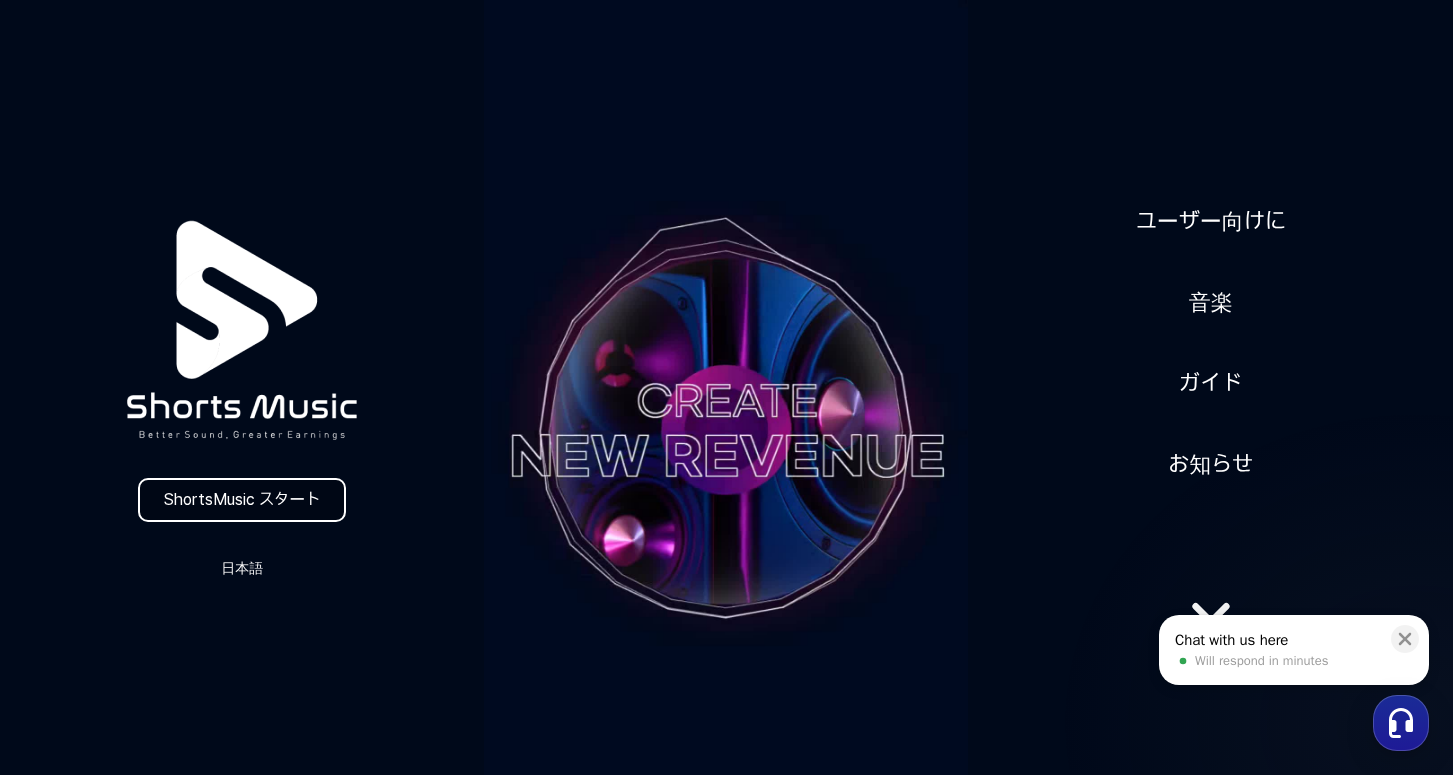 click on "ShortsMusic スタート" at bounding box center [242, 500] 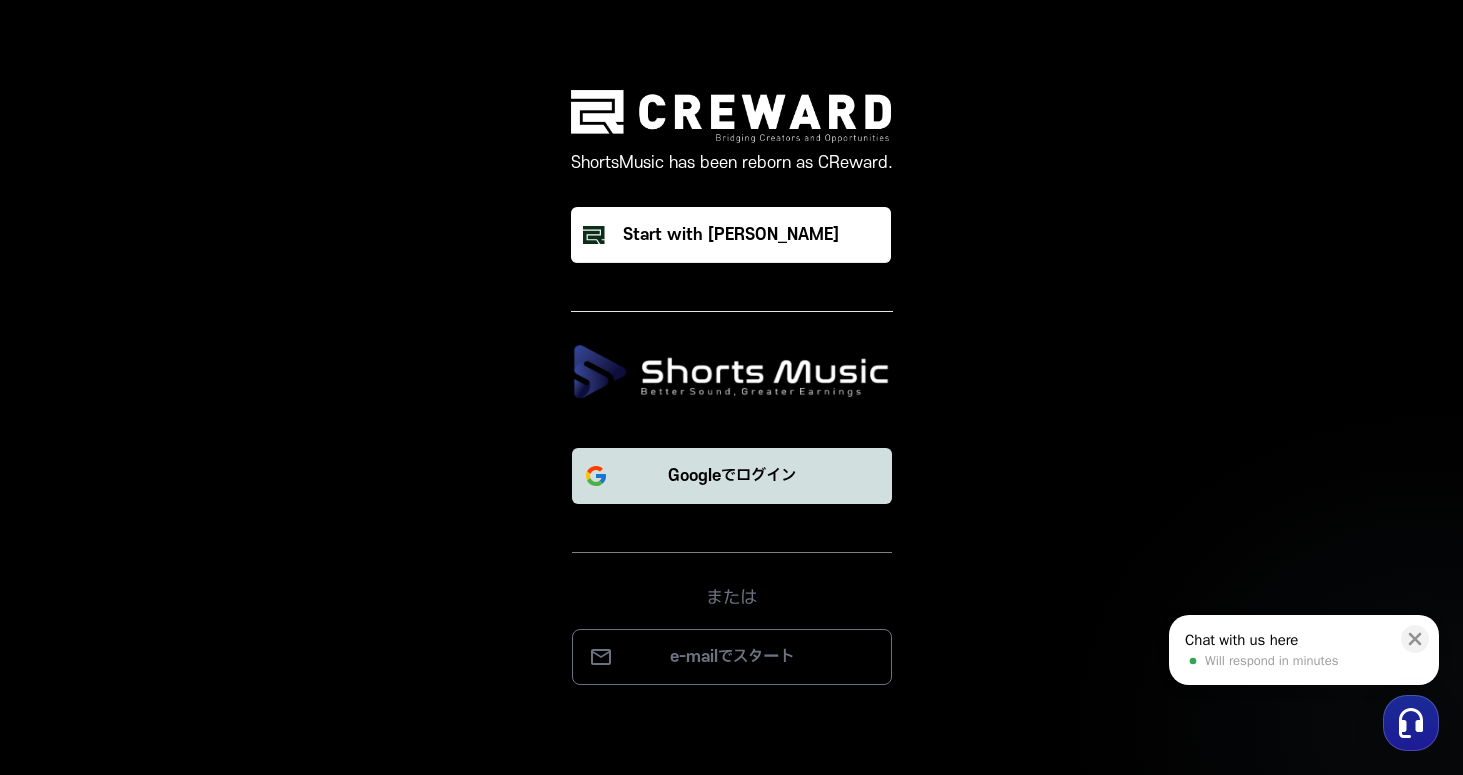 click on "Googleでログイン" at bounding box center (732, 476) 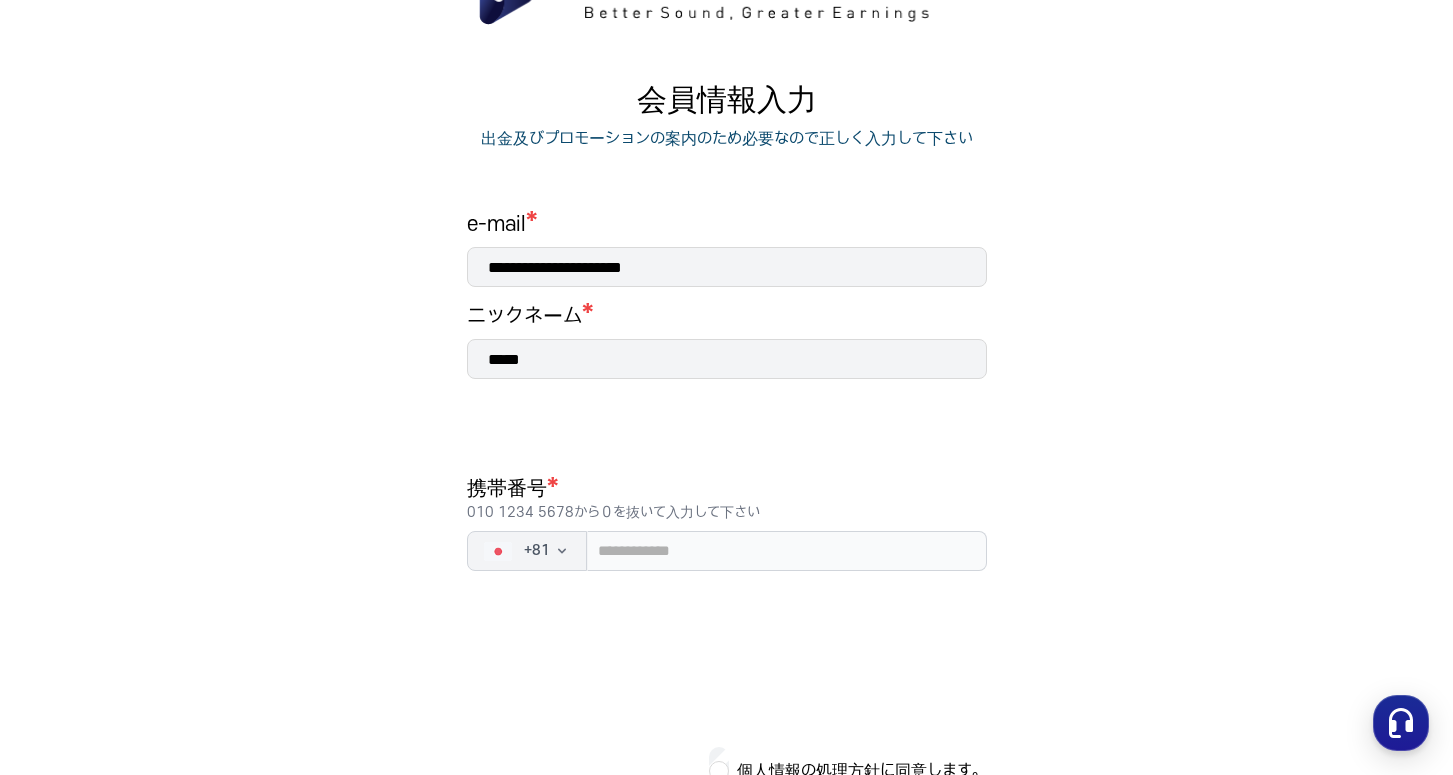 scroll, scrollTop: 82, scrollLeft: 0, axis: vertical 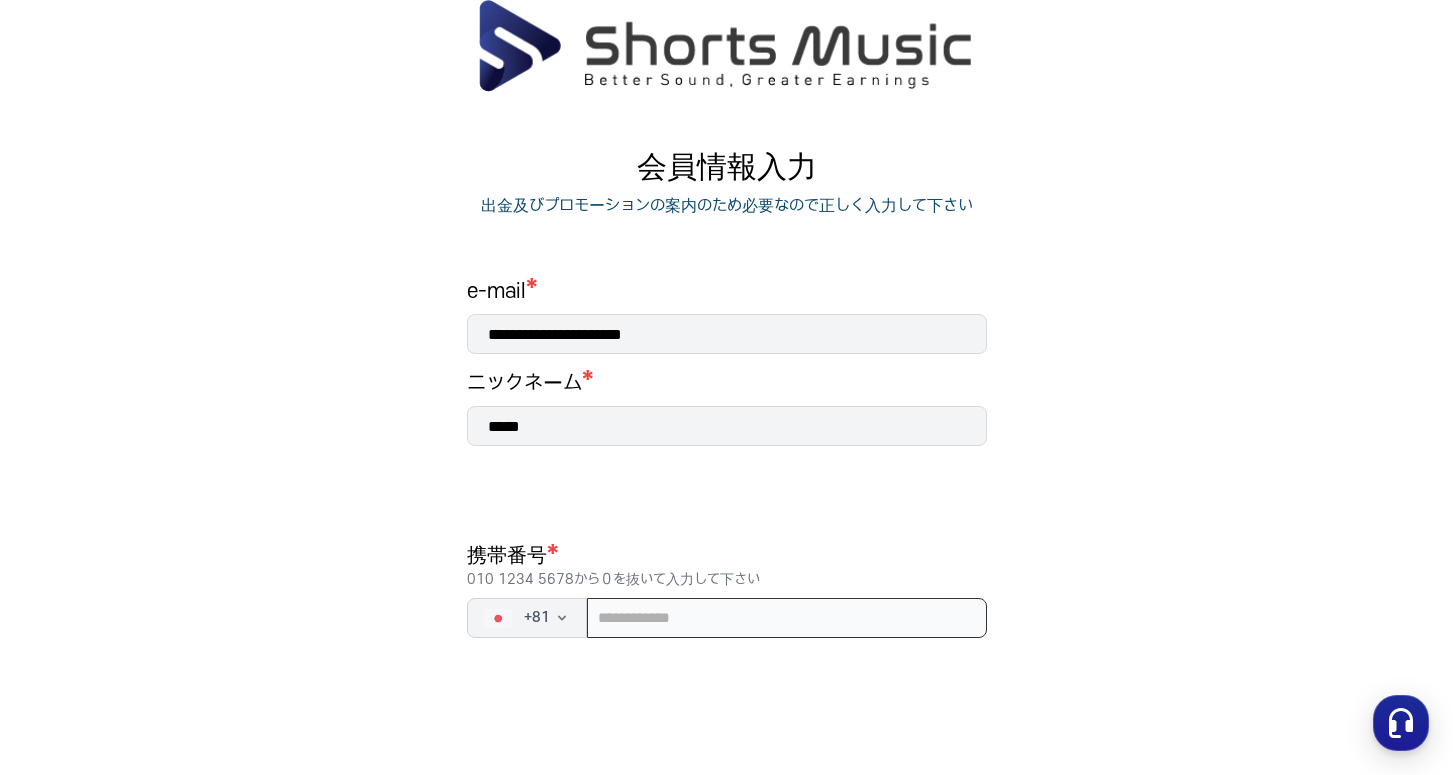 click at bounding box center (787, 618) 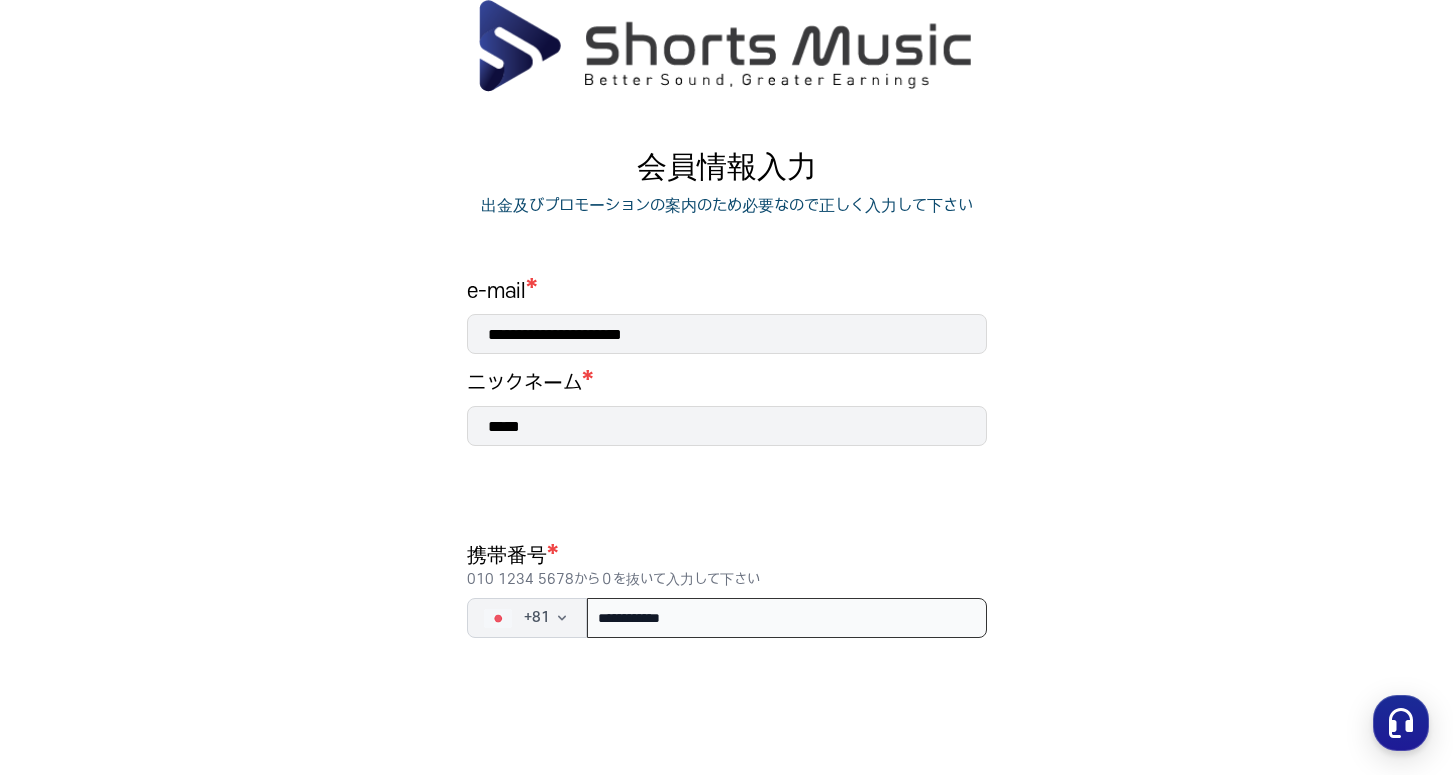 scroll, scrollTop: 249, scrollLeft: 0, axis: vertical 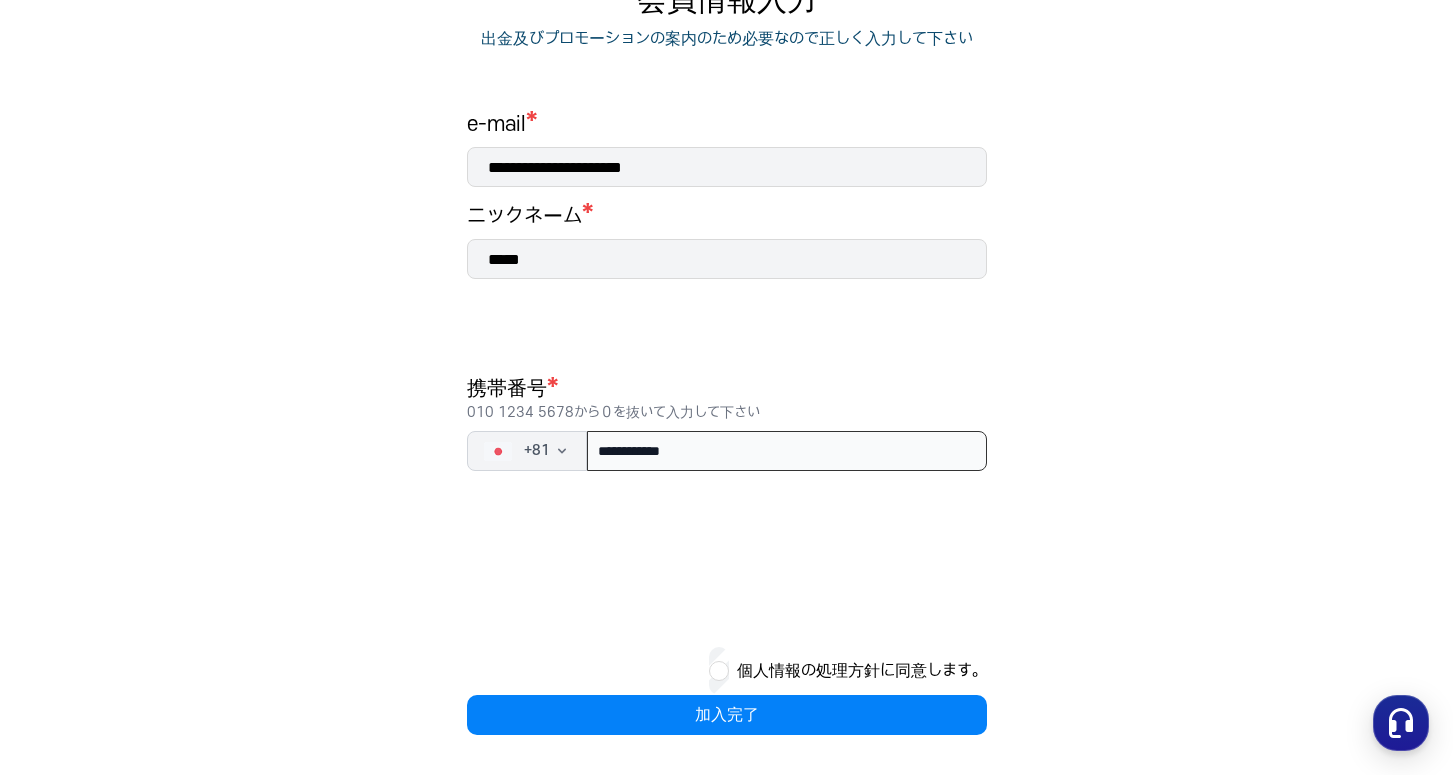 type on "**********" 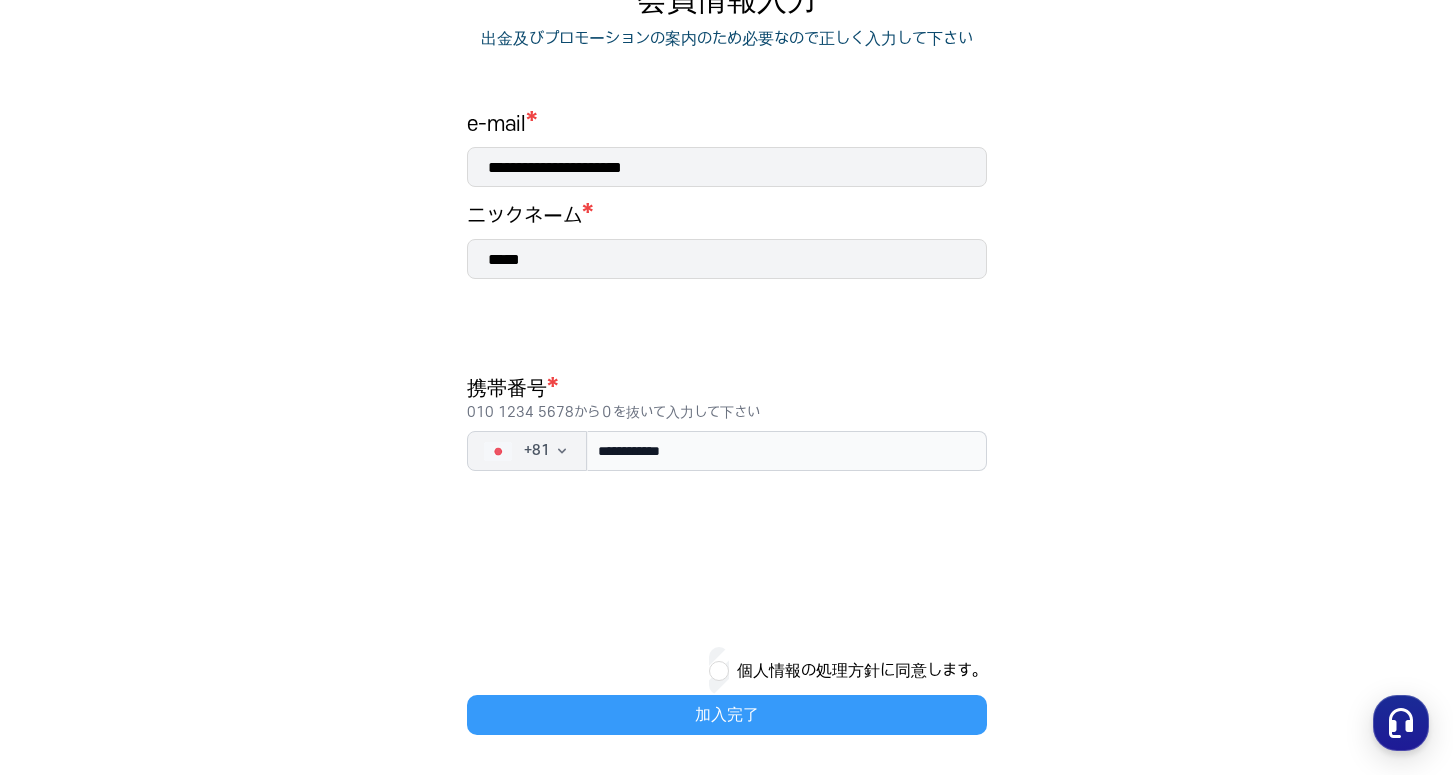 click on "加入完了" at bounding box center [727, 715] 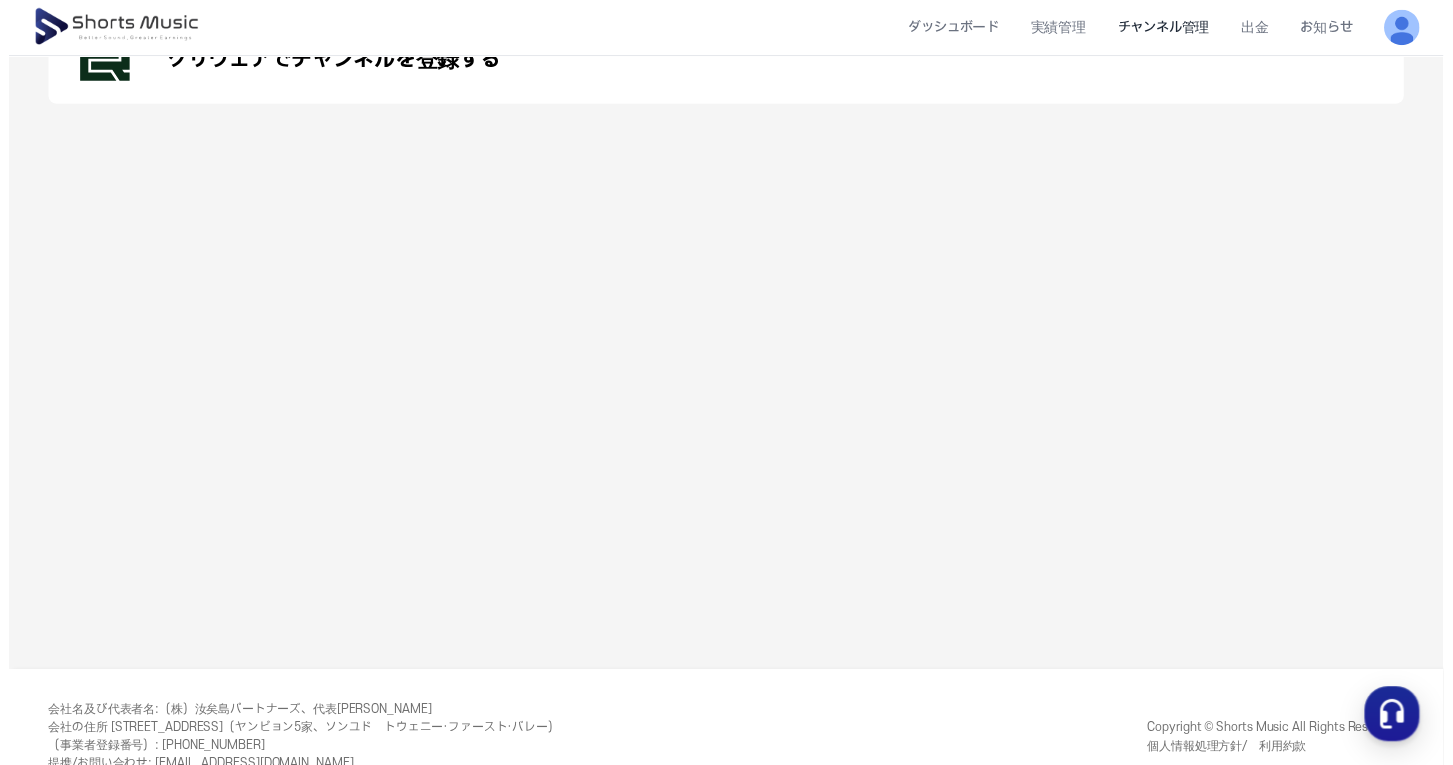 scroll, scrollTop: 0, scrollLeft: 0, axis: both 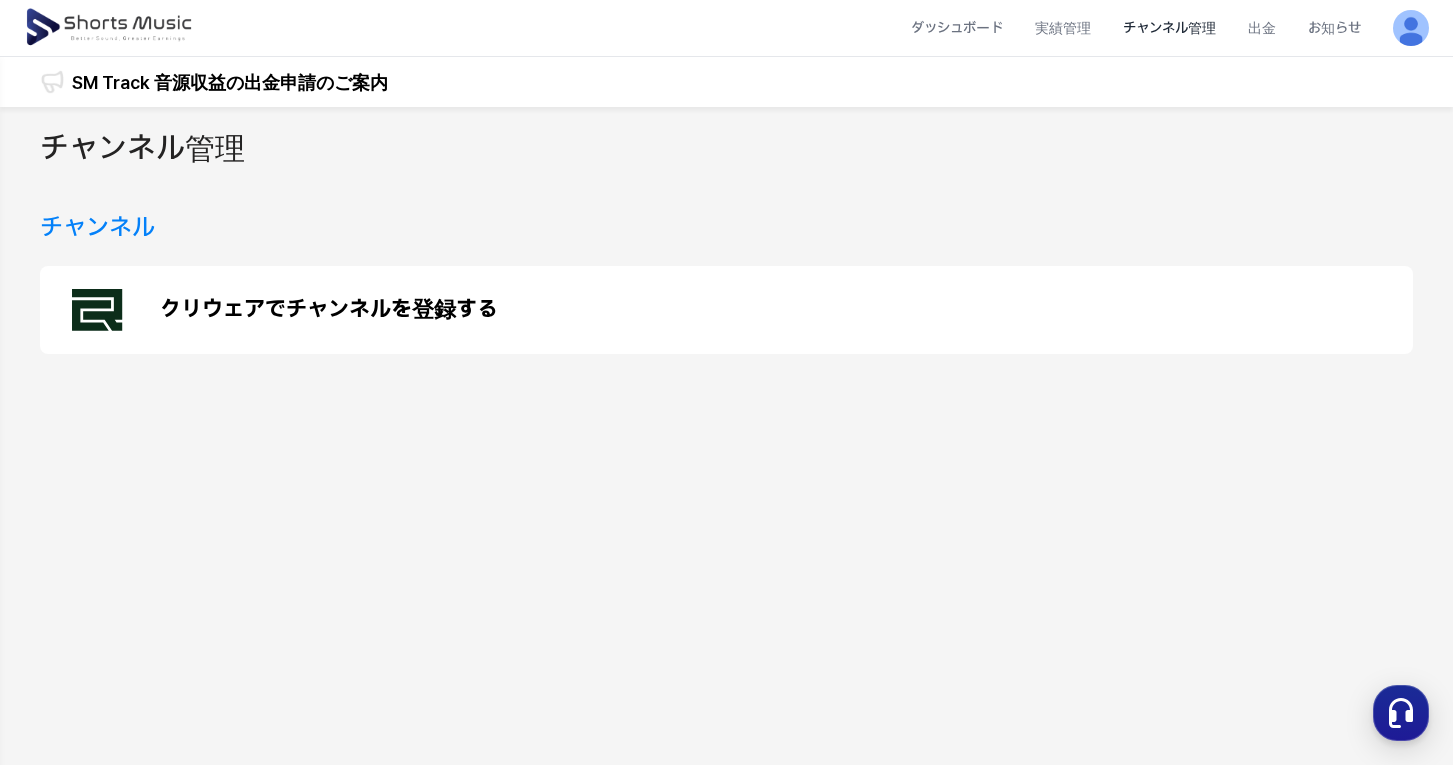 click on "クリウェアでチャンネルを登録する" at bounding box center (329, 310) 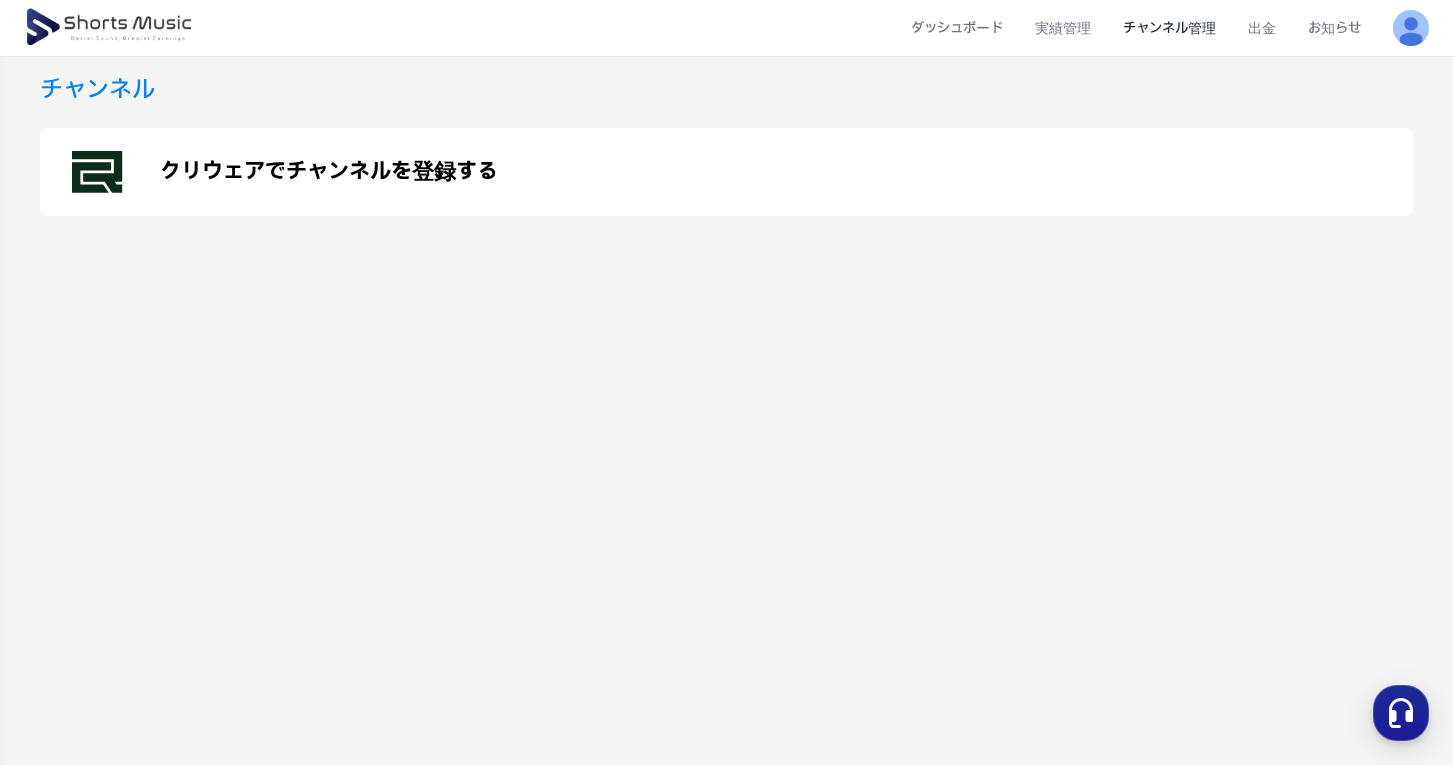 scroll, scrollTop: 0, scrollLeft: 0, axis: both 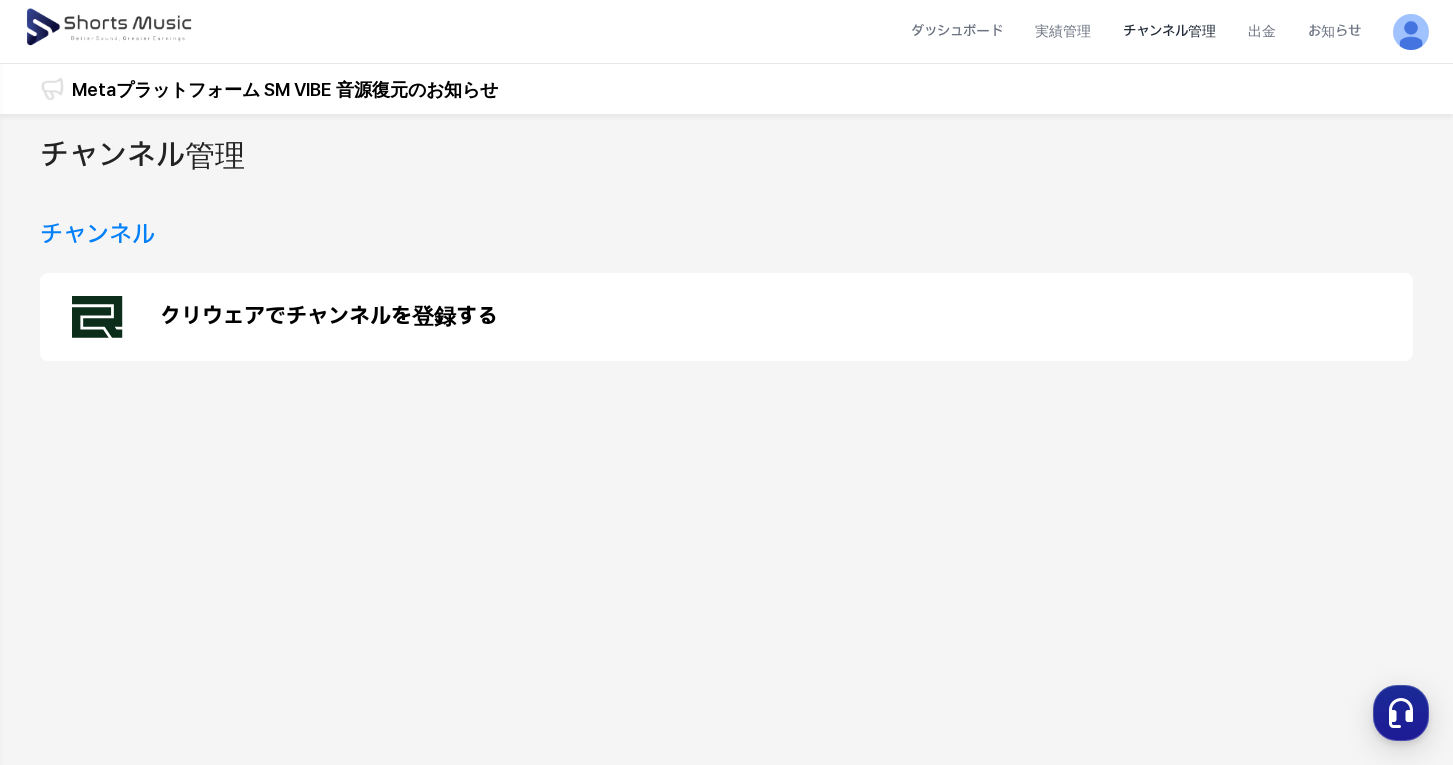 click at bounding box center (110, 28) 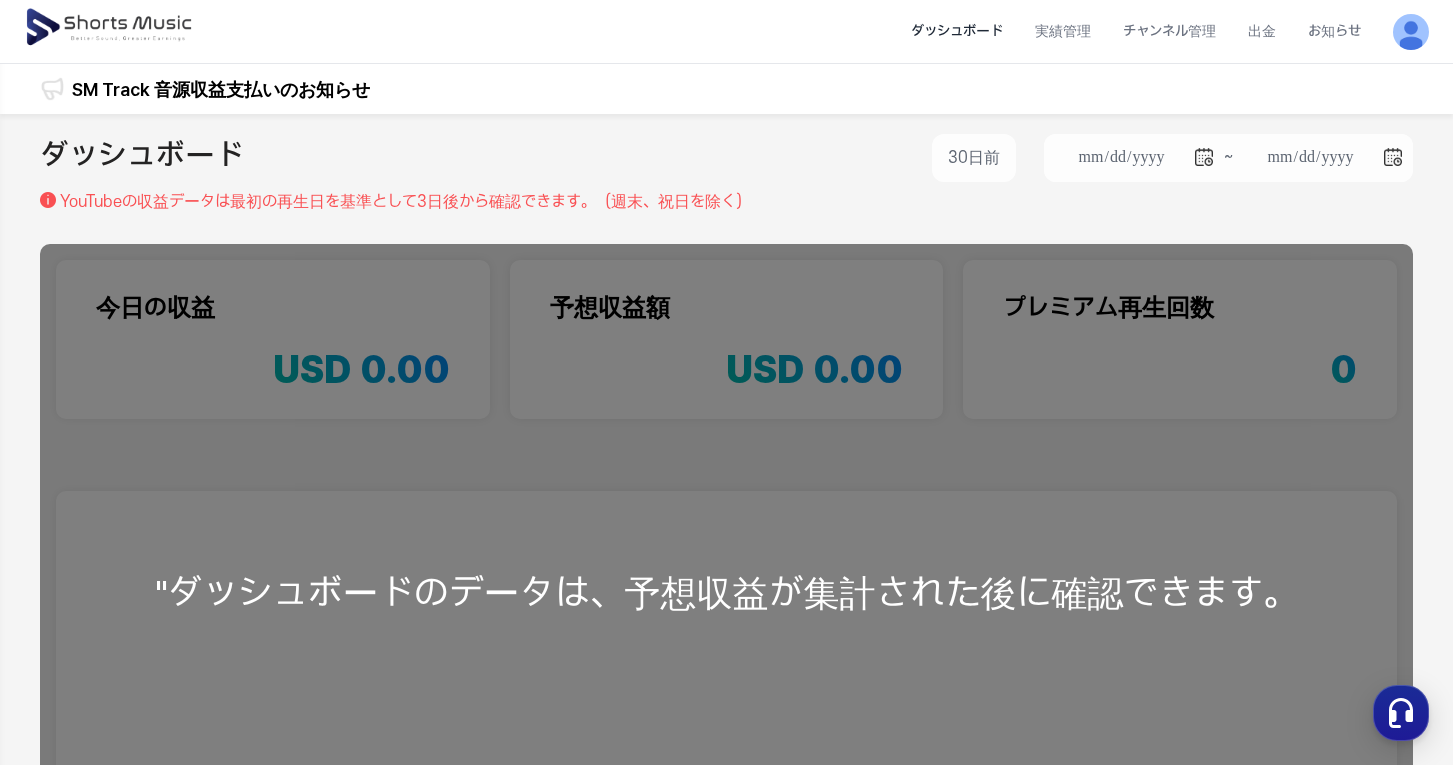 click on ""ダッシュボードのデータは、予想収益が集計された後に確認できます。" at bounding box center [726, 593] 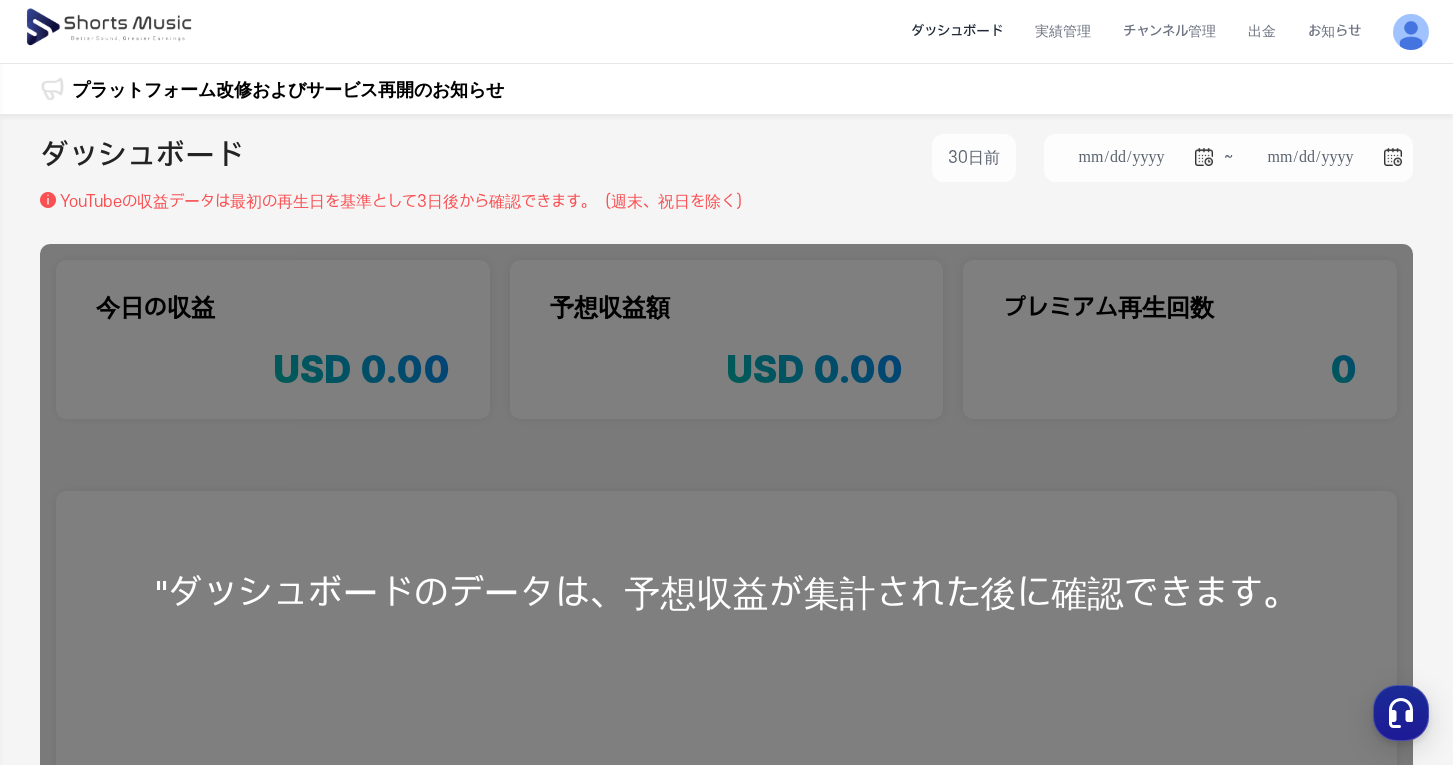 click on "**********" at bounding box center (726, 162) 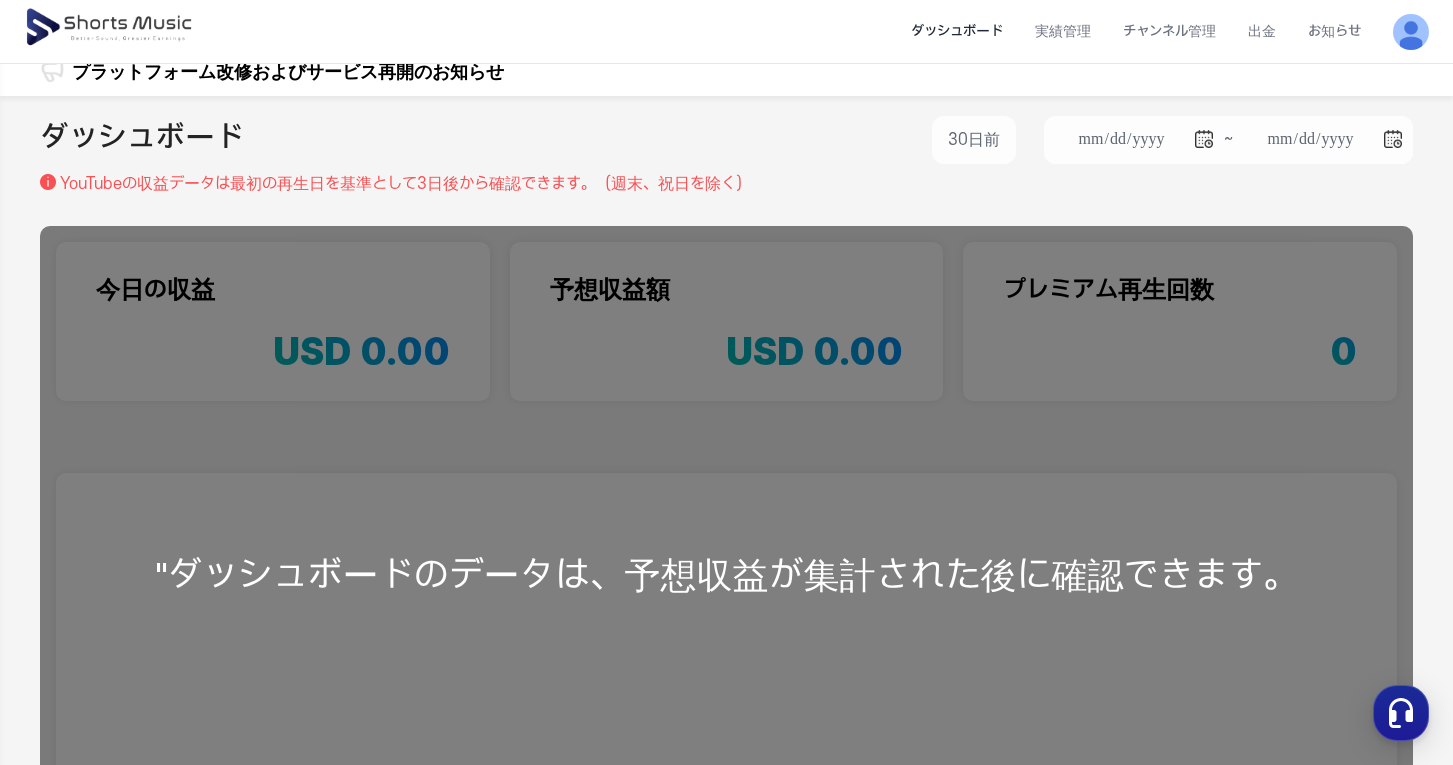 scroll, scrollTop: 0, scrollLeft: 0, axis: both 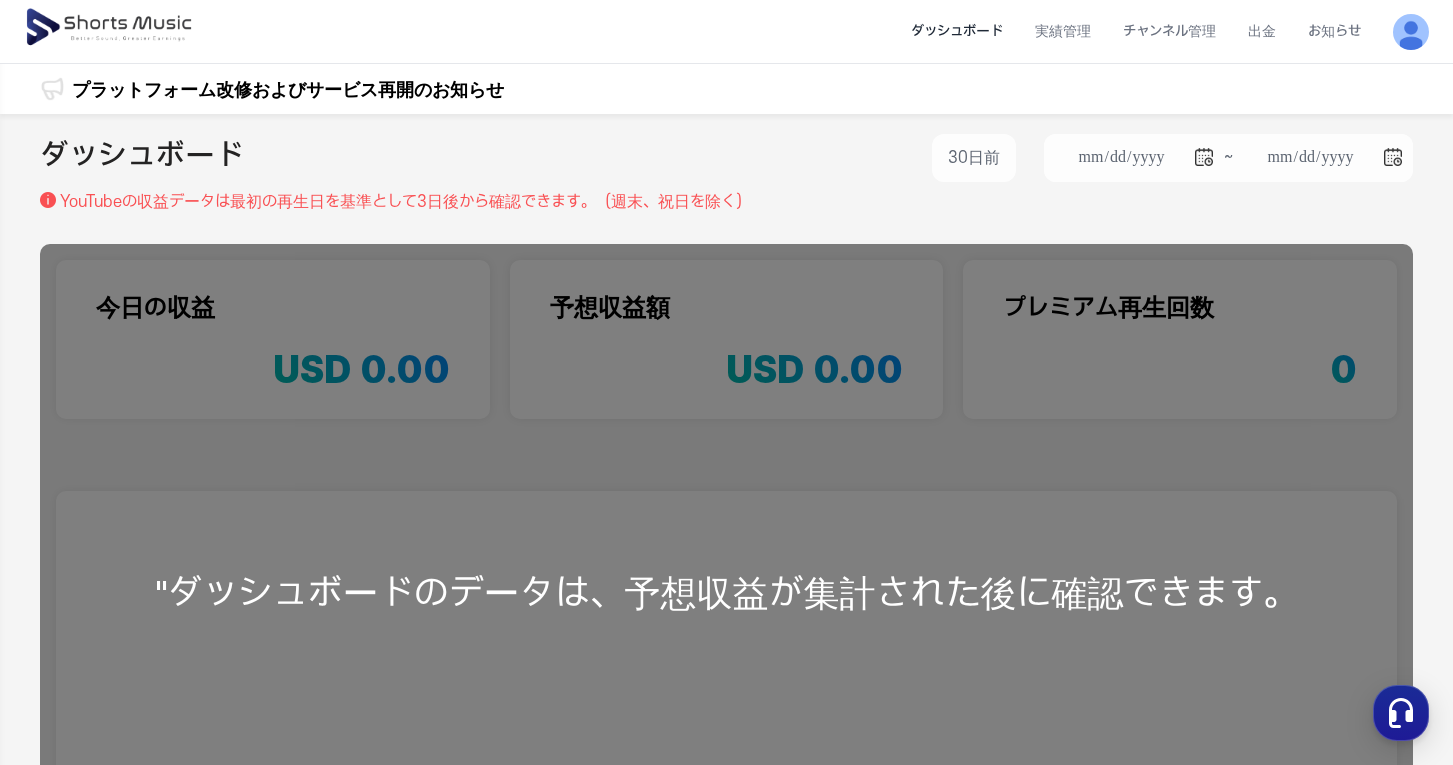 click on ""ダッシュボードのデータは、予想収益が集計された後に確認できます。" at bounding box center (726, 593) 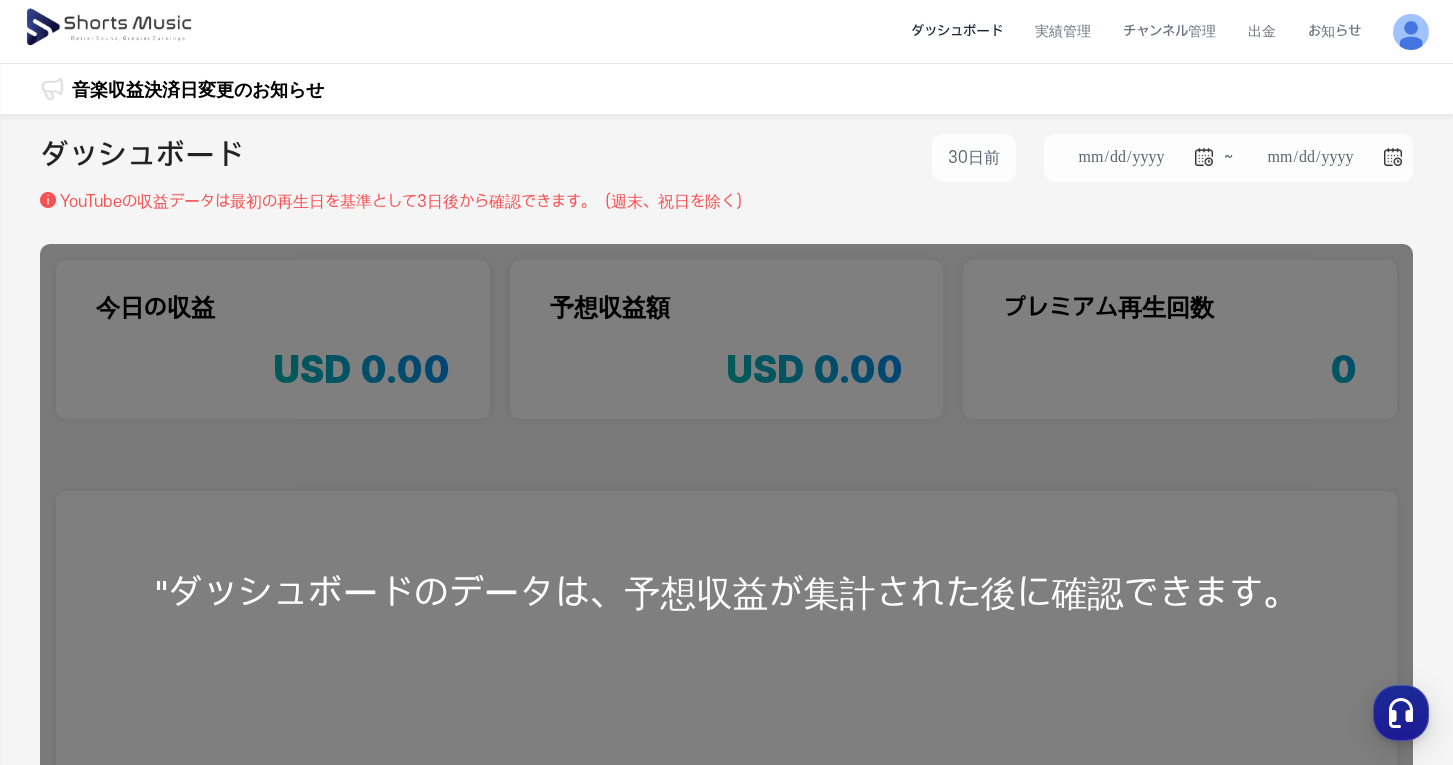 click on ""ダッシュボードのデータは、予想収益が集計された後に確認できます。" at bounding box center [726, 593] 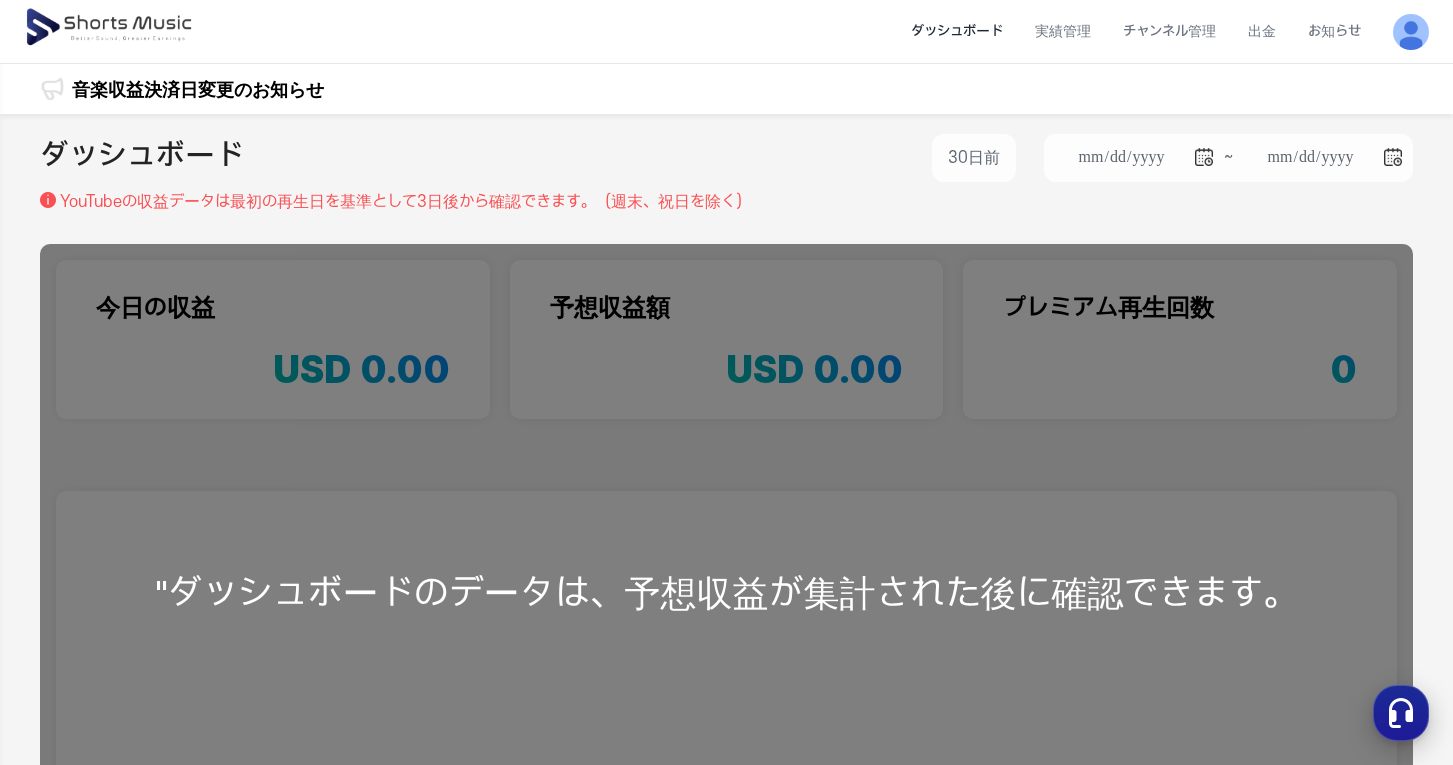 click 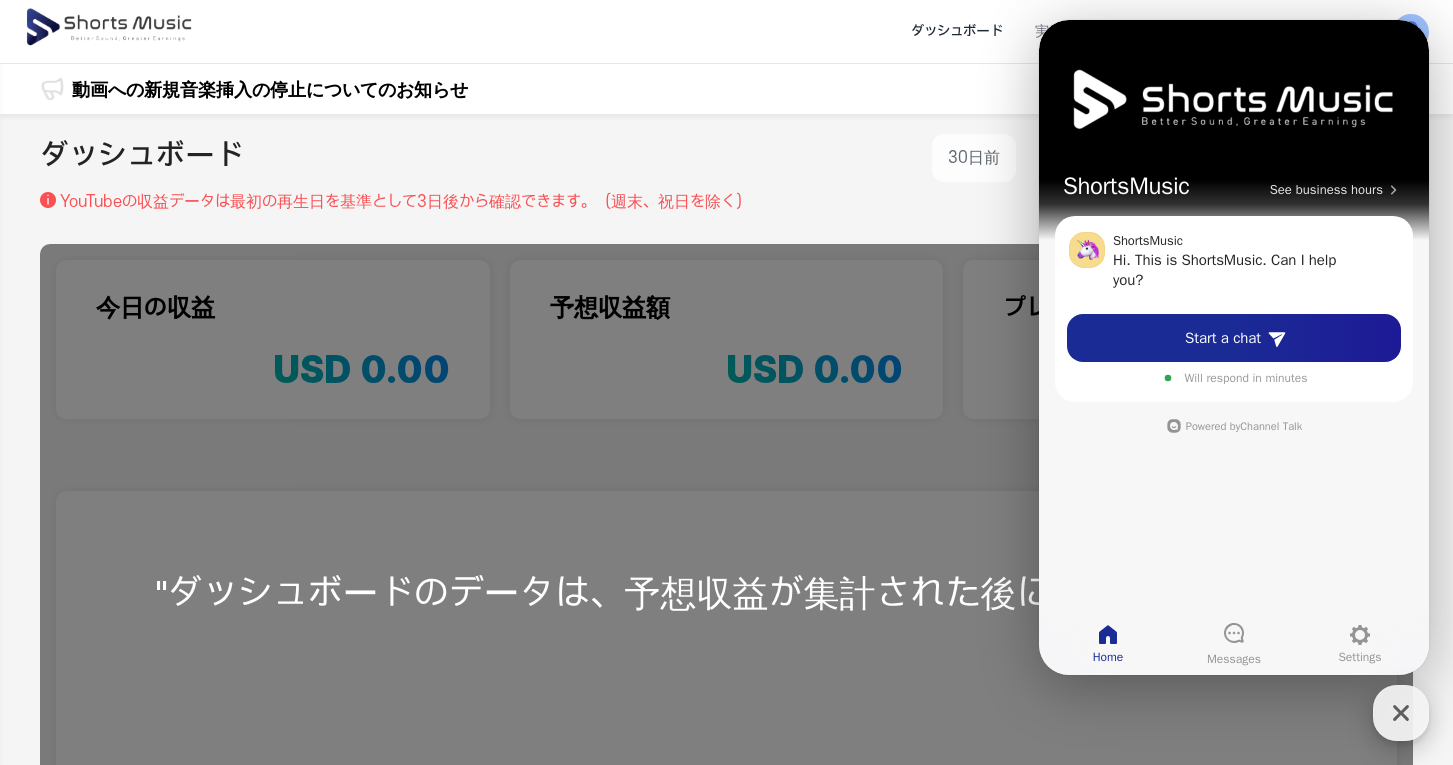click 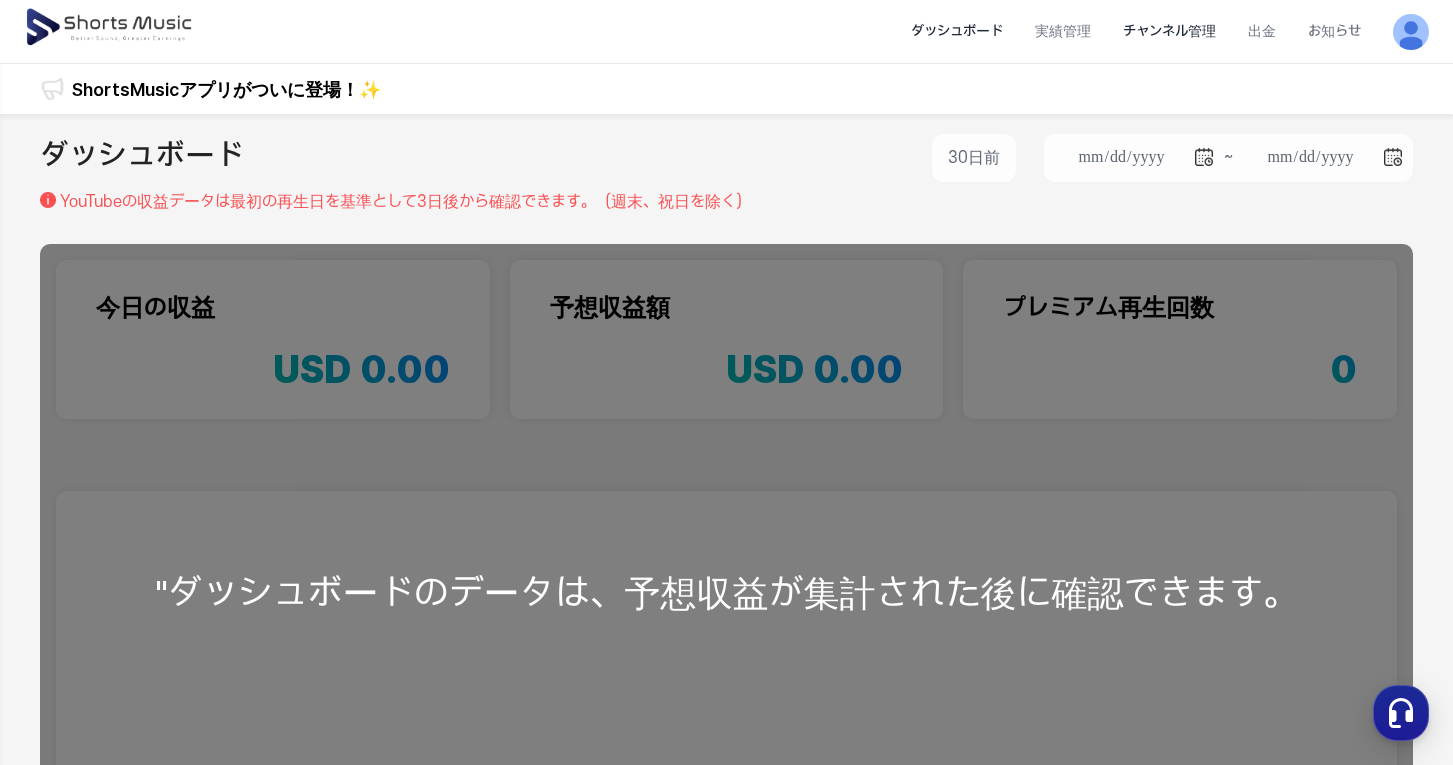 click on "チャンネル管理" at bounding box center [1169, 31] 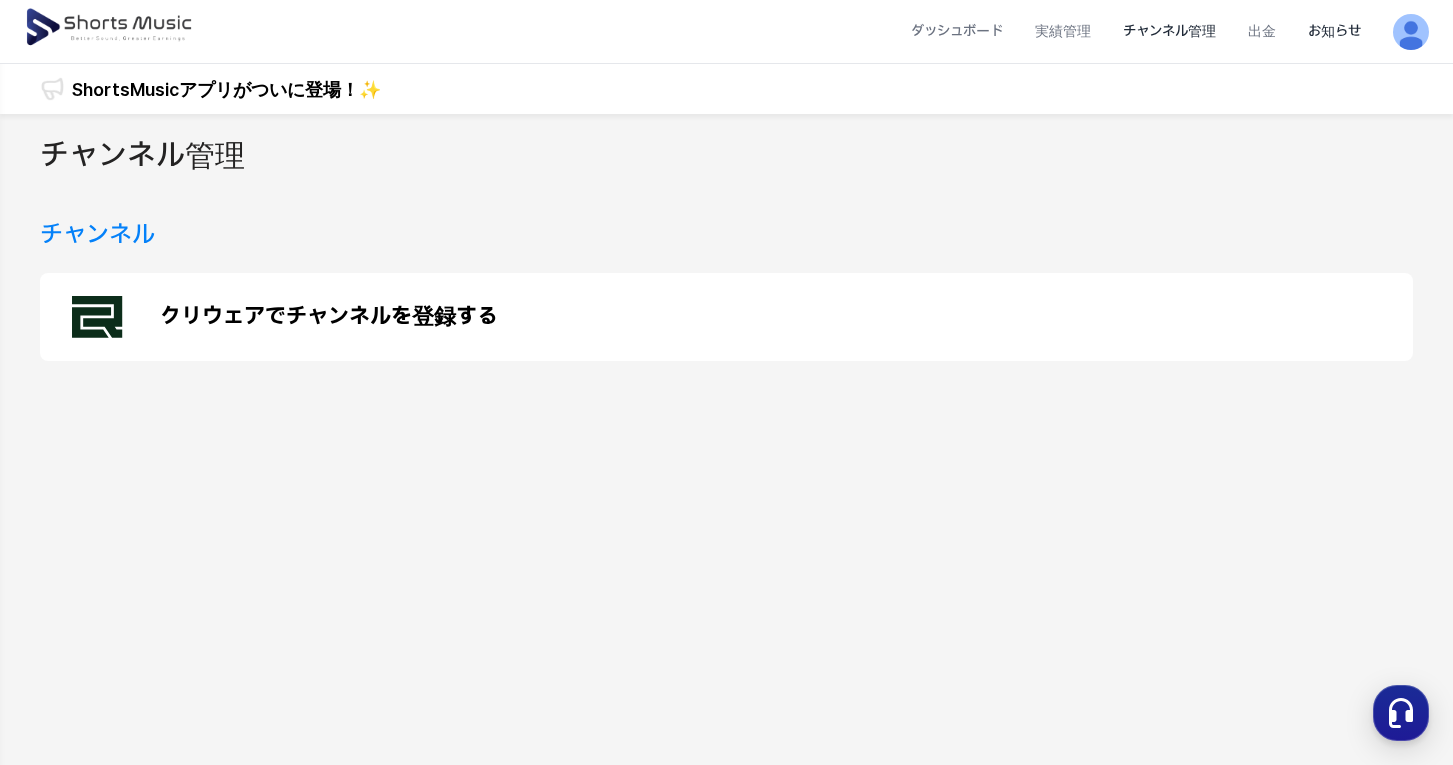 click on "お知らせ" at bounding box center (1334, 31) 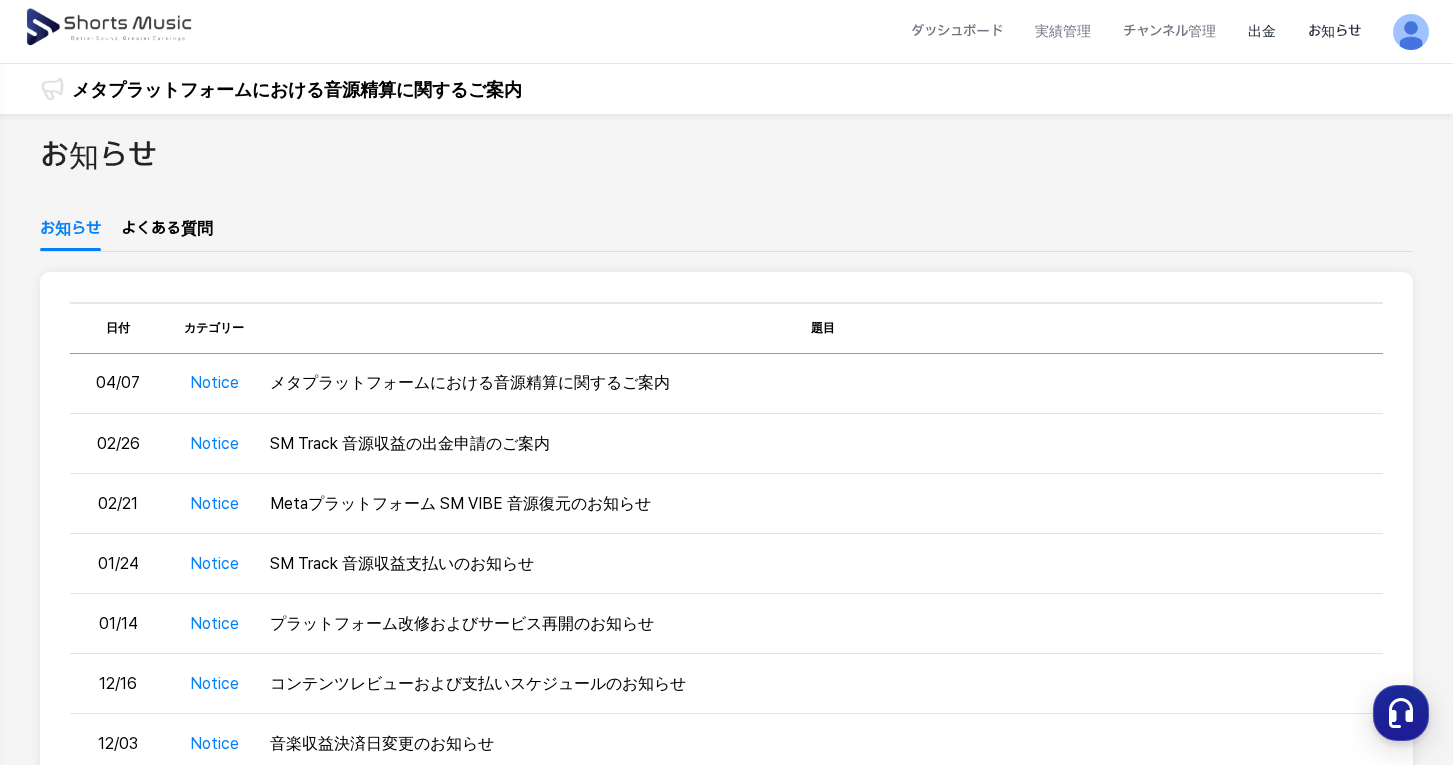 click on "出金" at bounding box center (1262, 31) 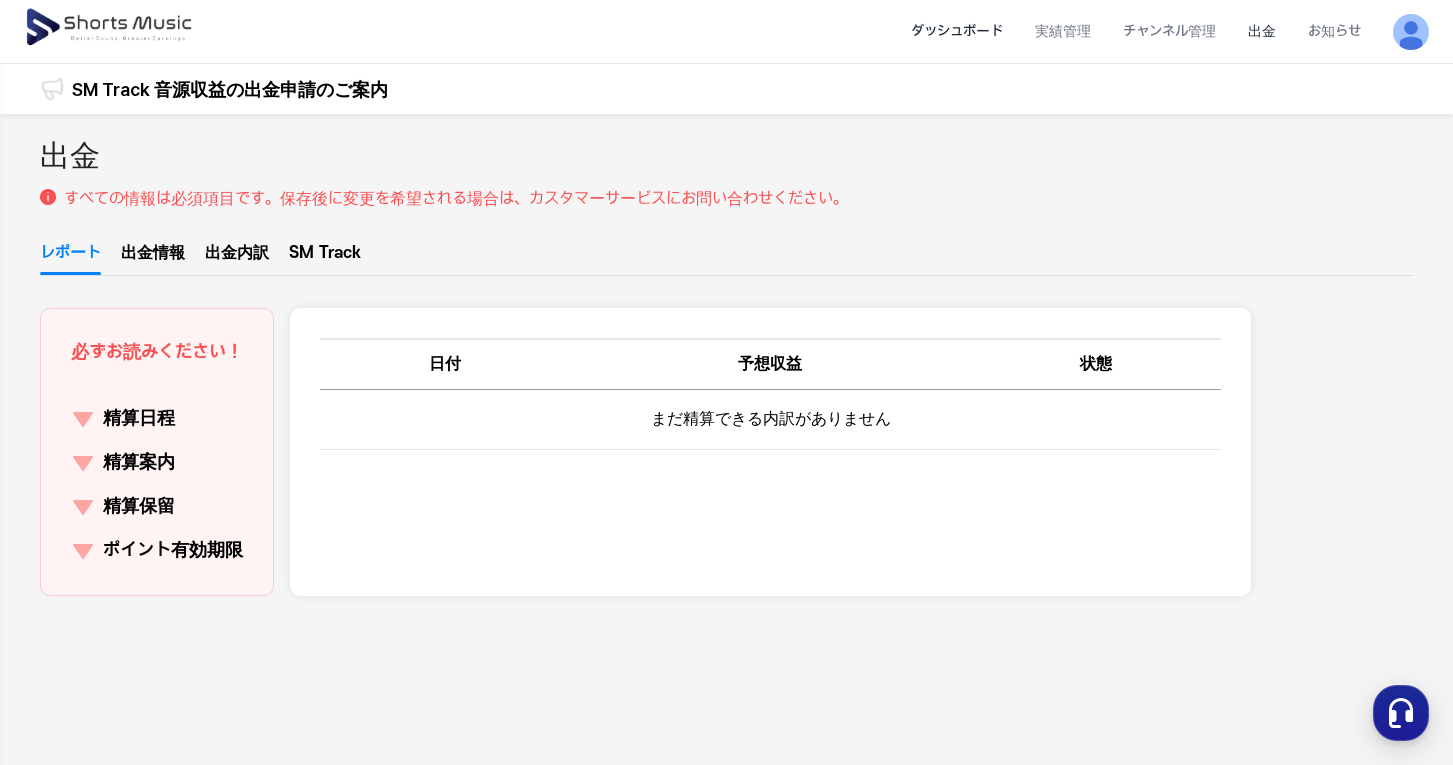 click on "ダッシュボード" at bounding box center [957, 31] 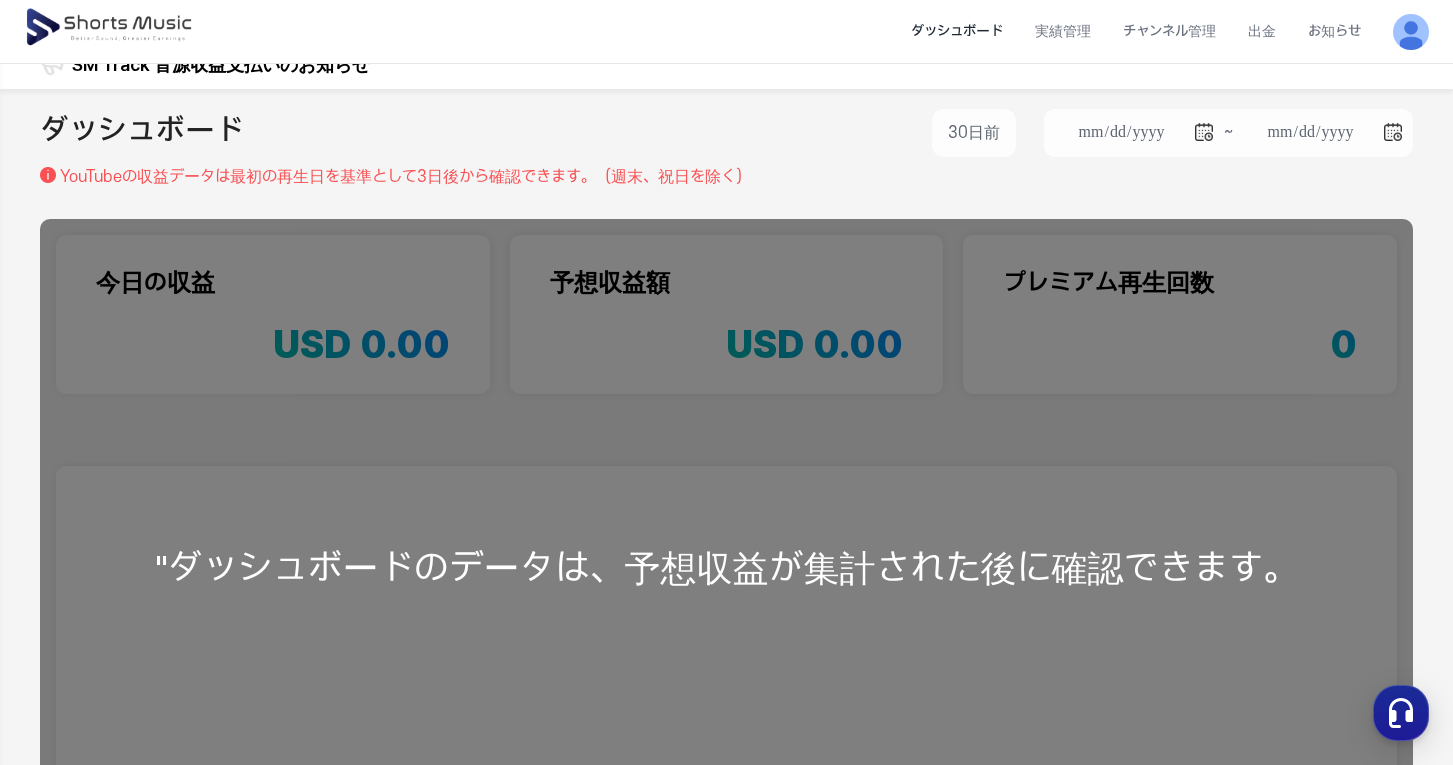 scroll, scrollTop: 0, scrollLeft: 0, axis: both 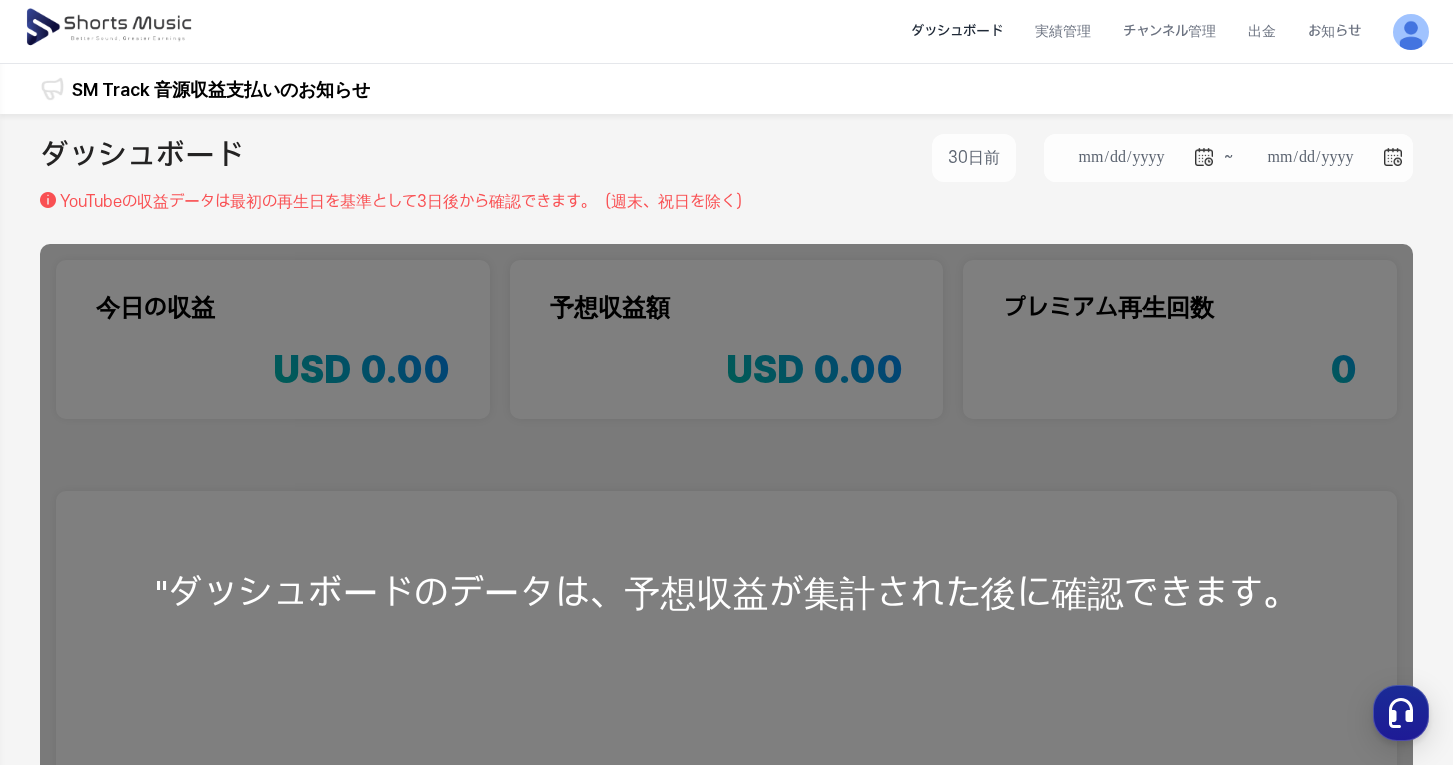 click at bounding box center [1411, 32] 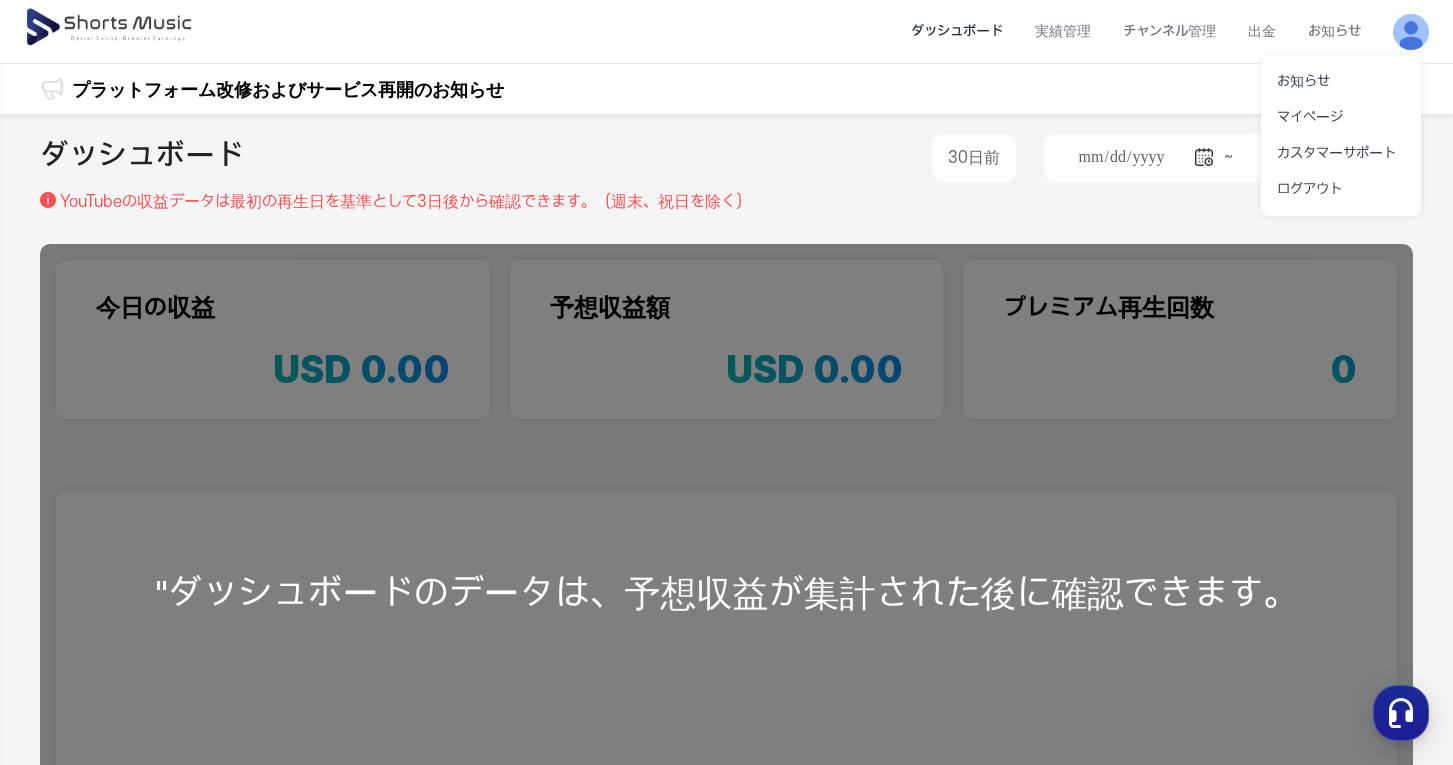 click at bounding box center [726, 382] 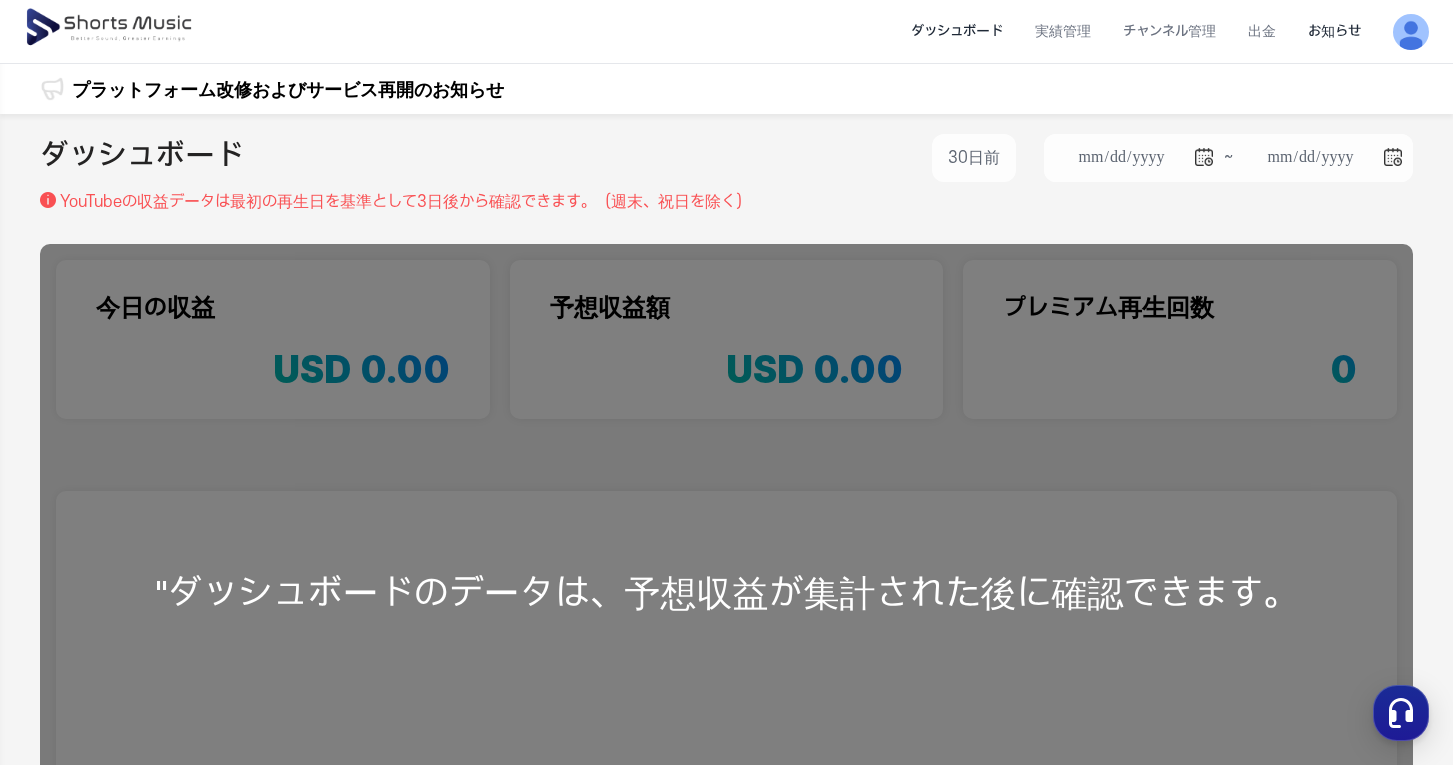 click on "お知らせ" at bounding box center (1334, 31) 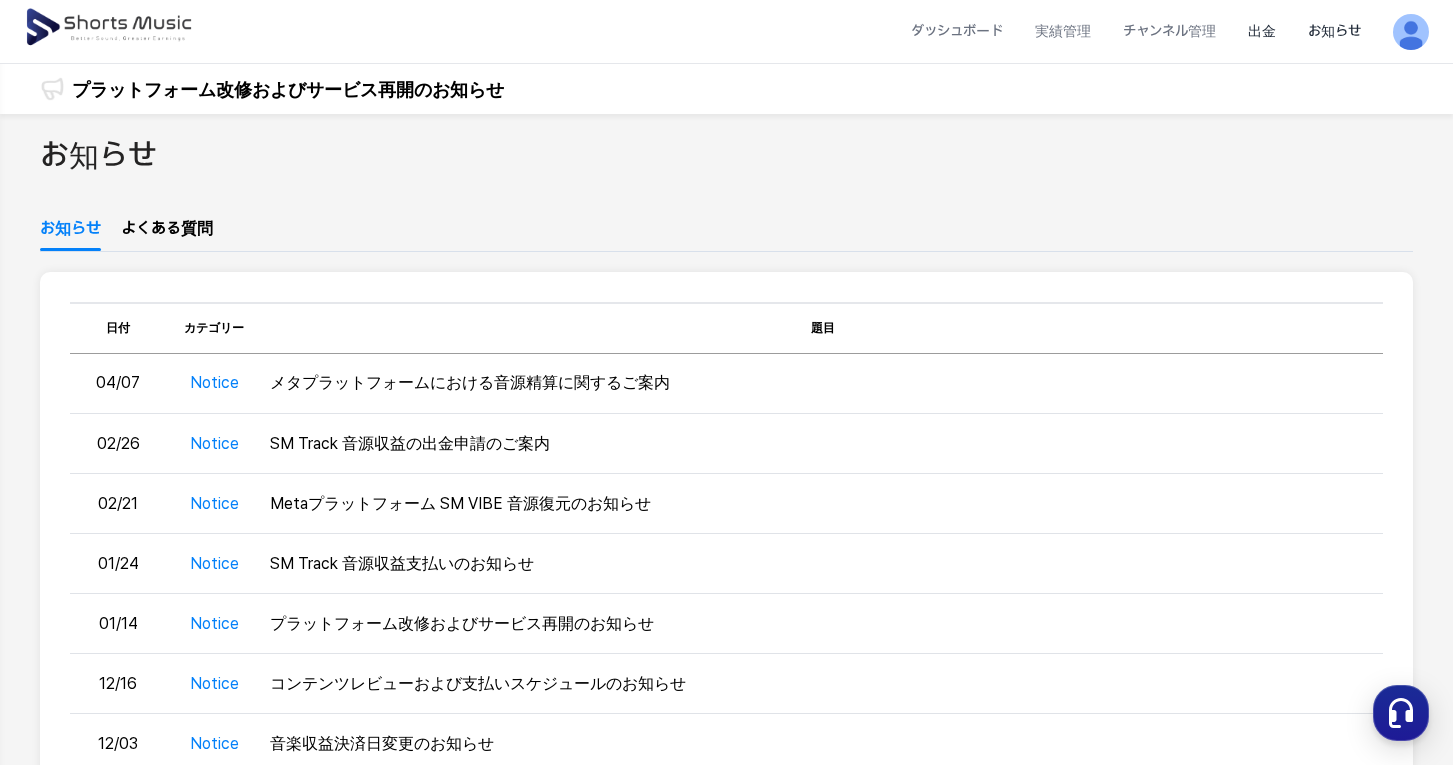 click on "出金" at bounding box center [1262, 31] 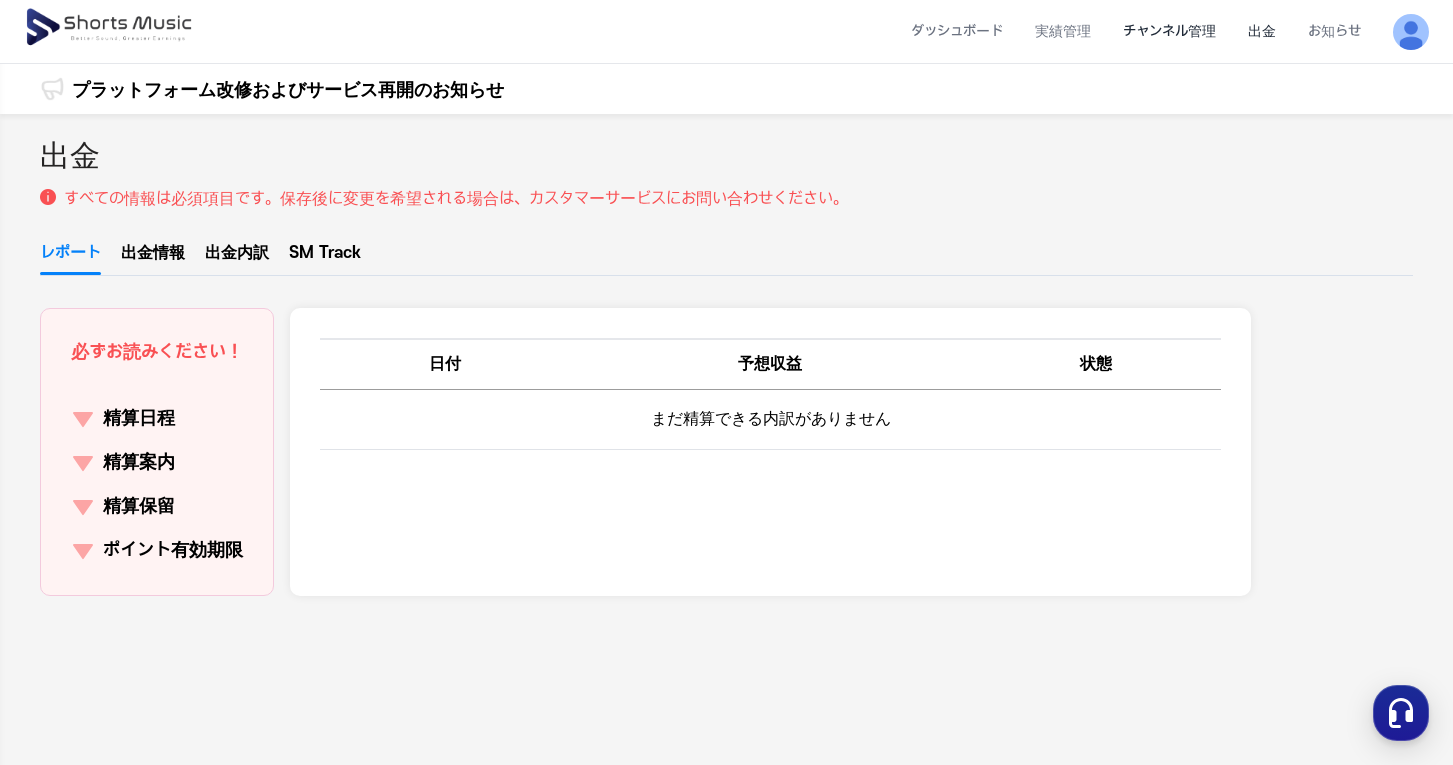 click on "チャンネル管理" at bounding box center (1169, 31) 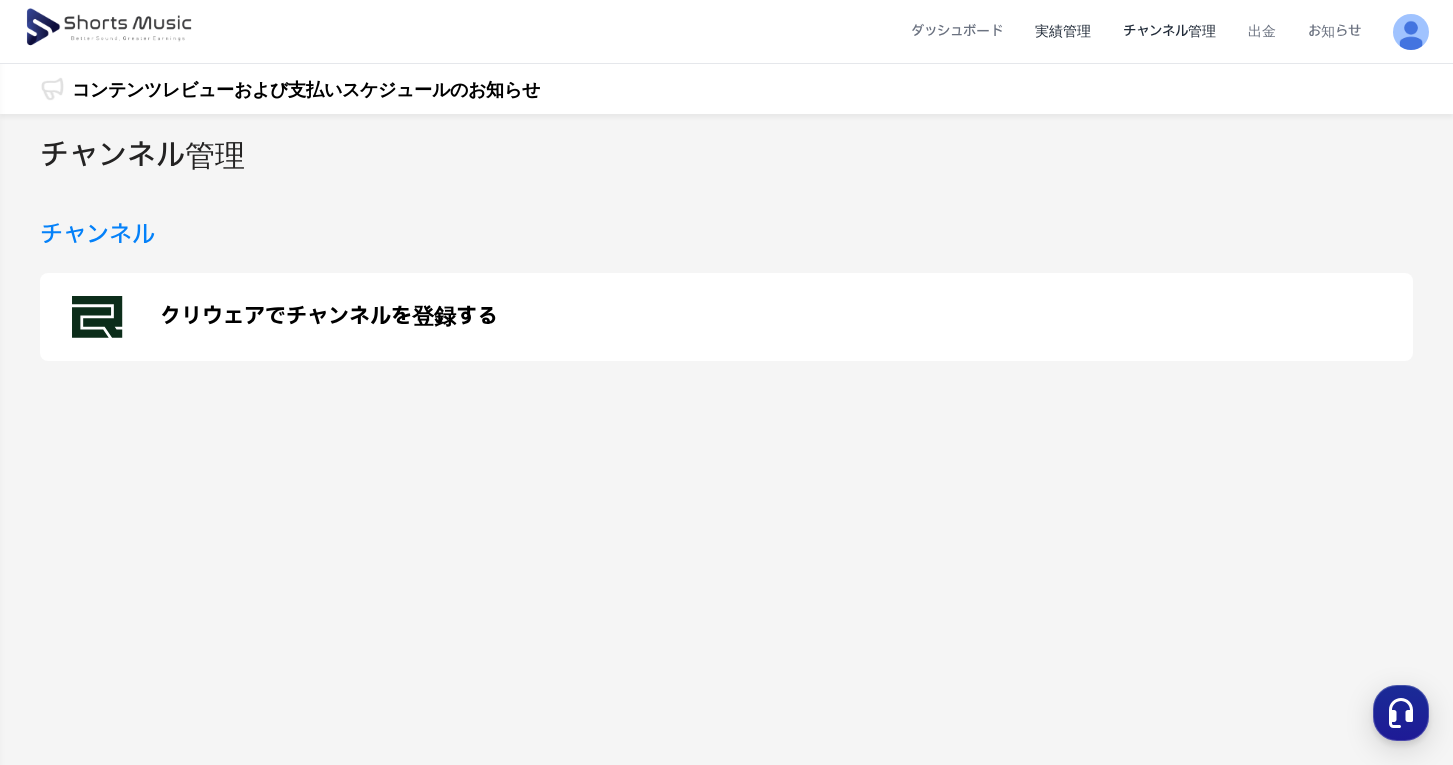 click on "実績管理" at bounding box center (1063, 31) 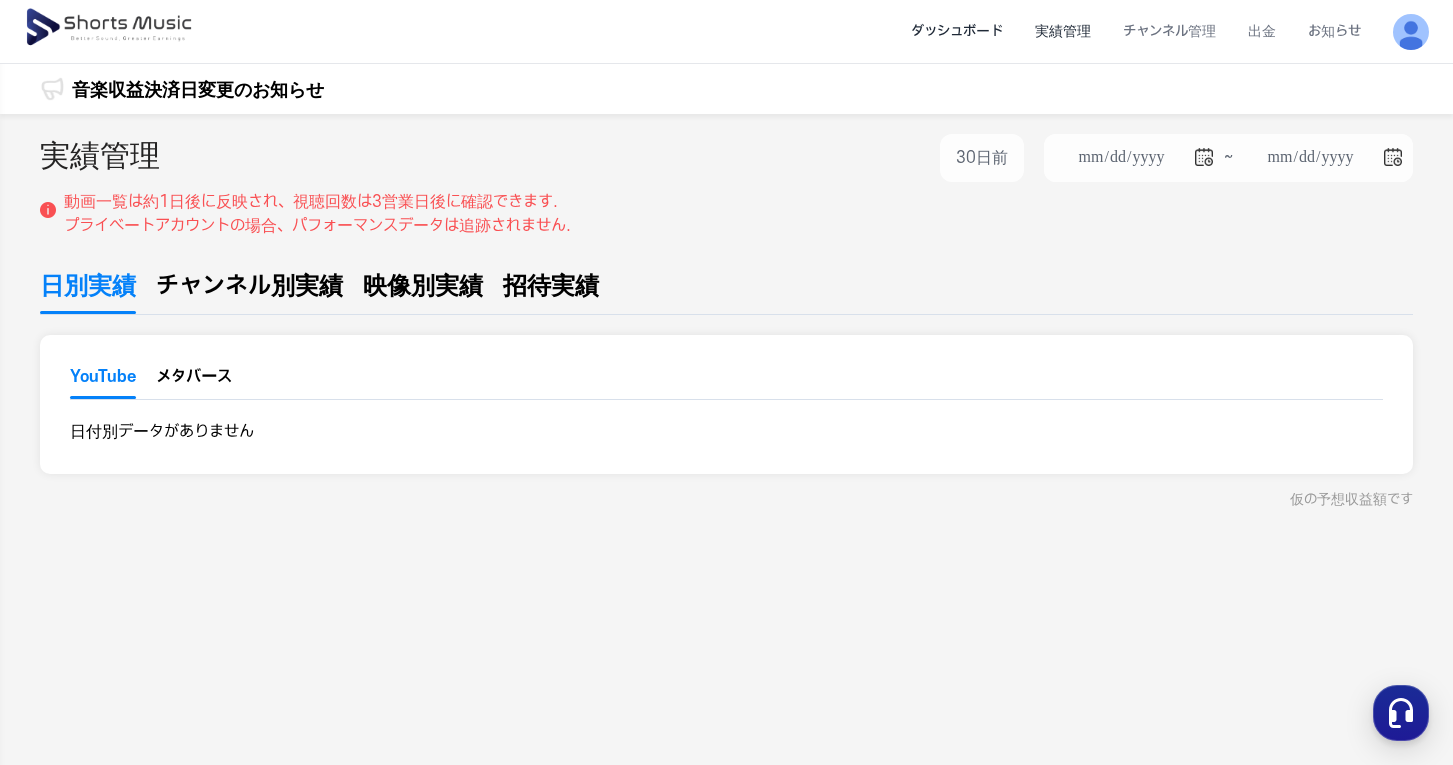 click on "ダッシュボード" at bounding box center (957, 31) 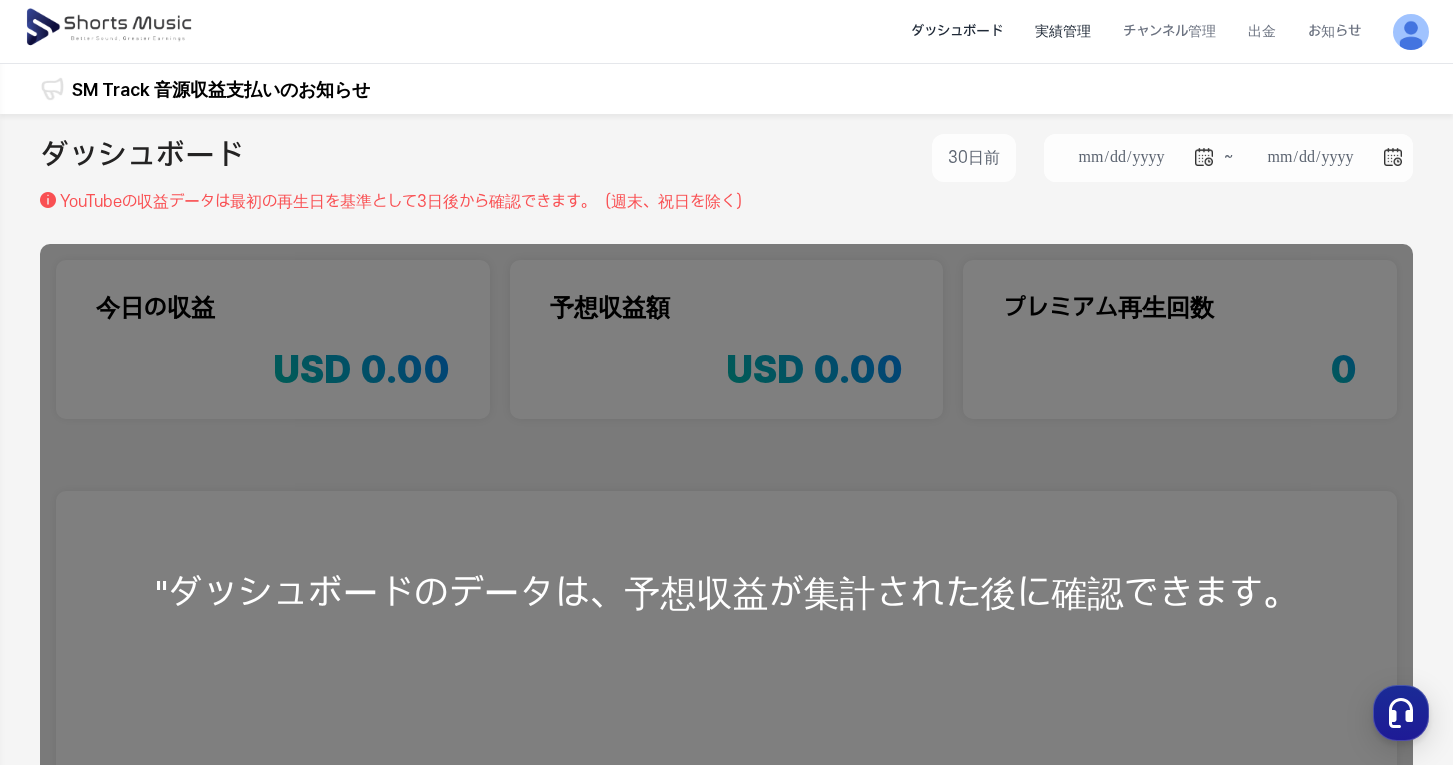 click on "実績管理" at bounding box center [1063, 31] 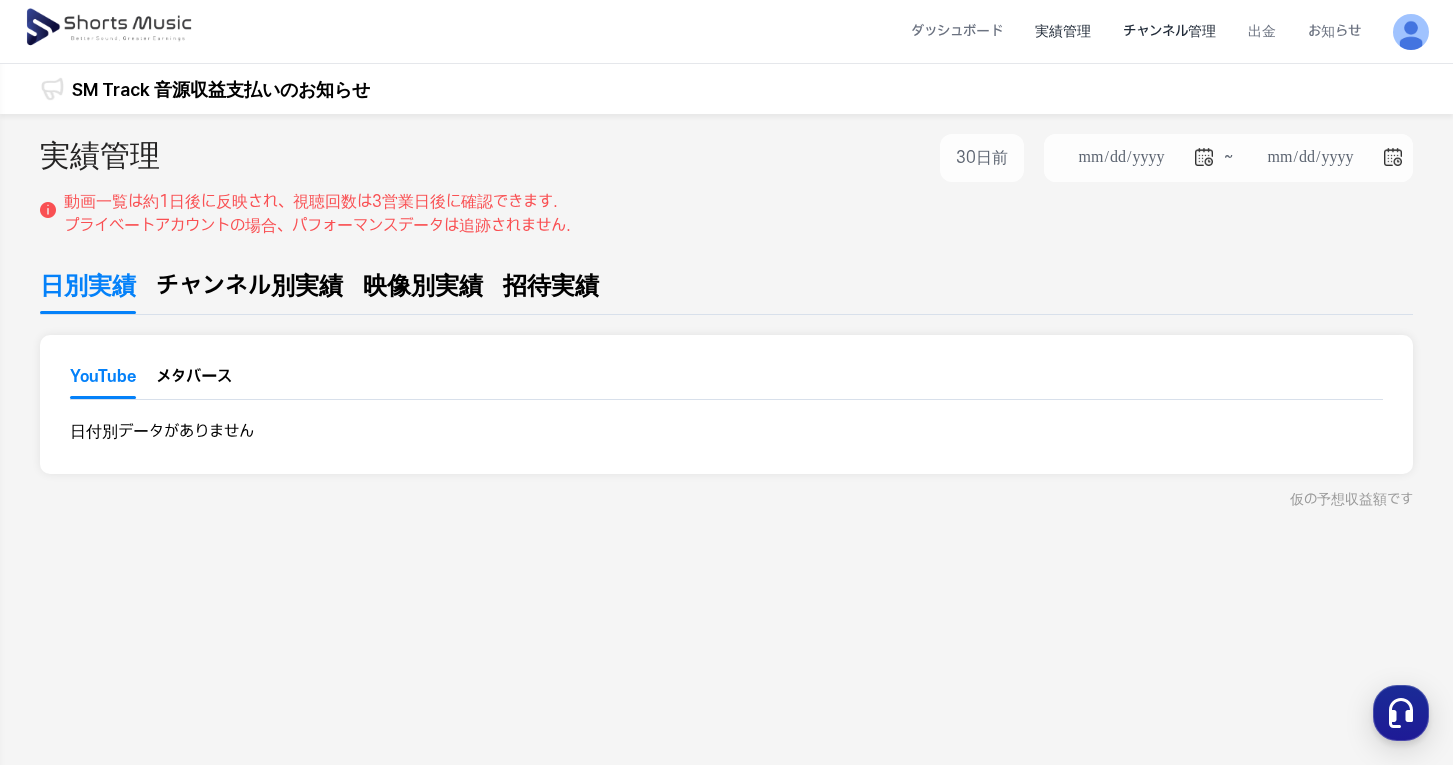 click on "チャンネル管理" at bounding box center (1169, 31) 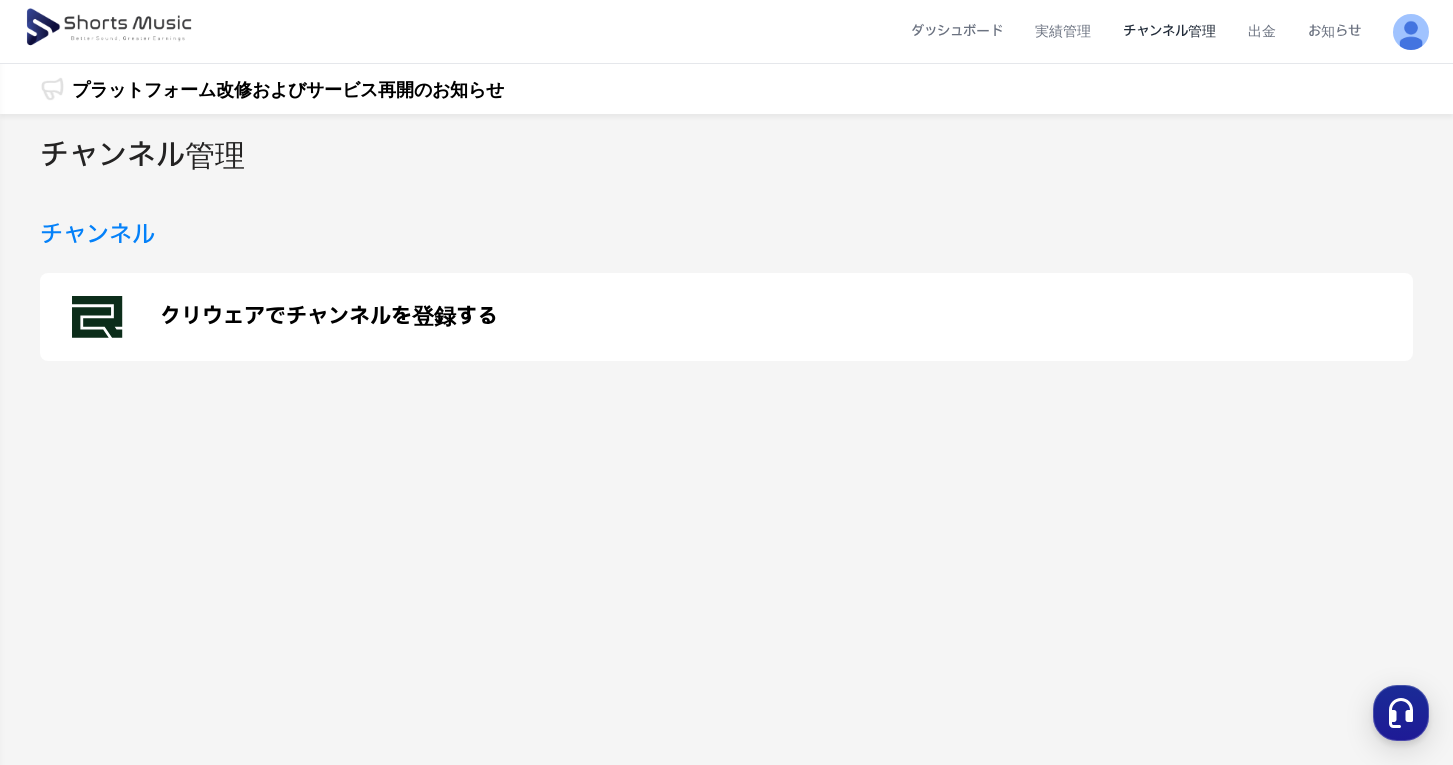 click on "クリウェアでチャンネルを登録する" at bounding box center (329, 317) 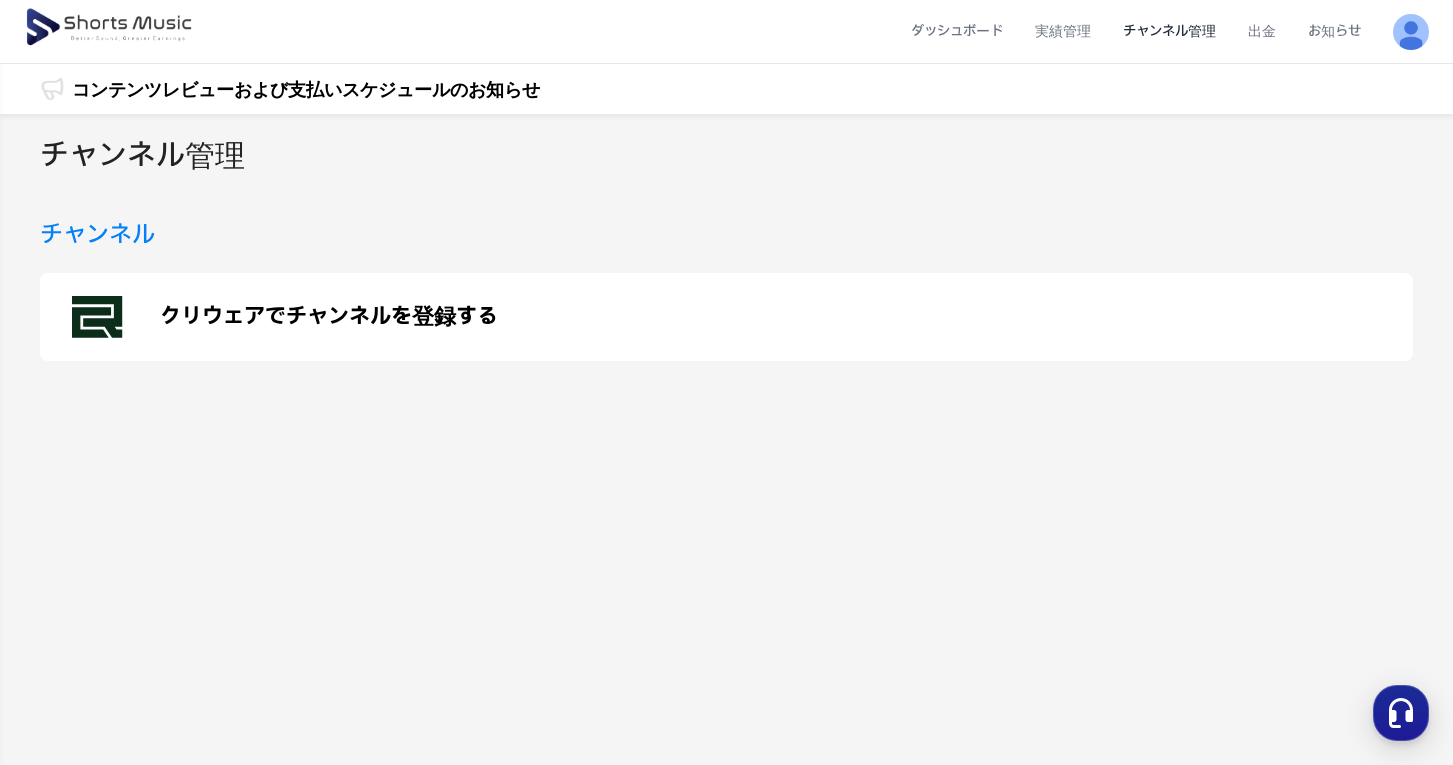 click on "チャンネル" at bounding box center (97, 235) 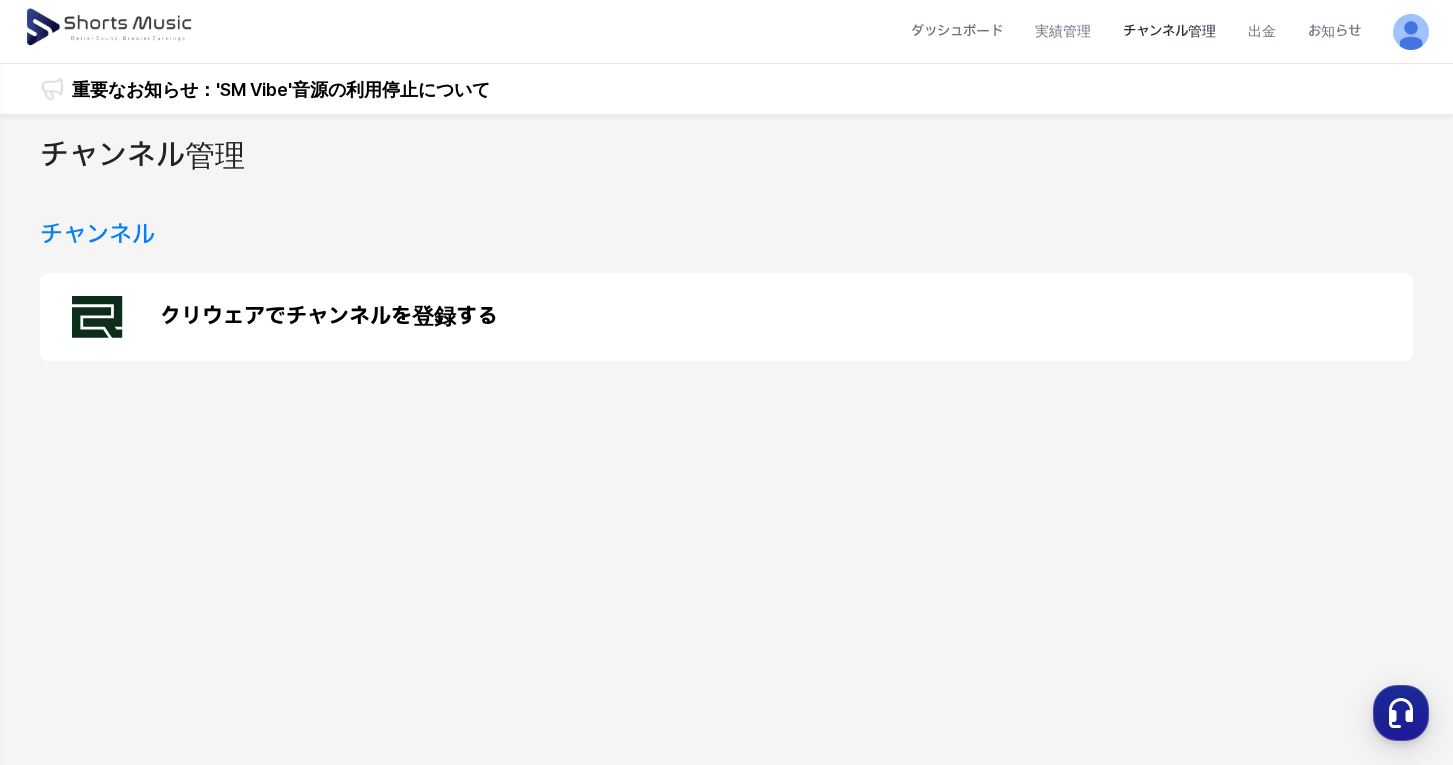 click at bounding box center (110, 28) 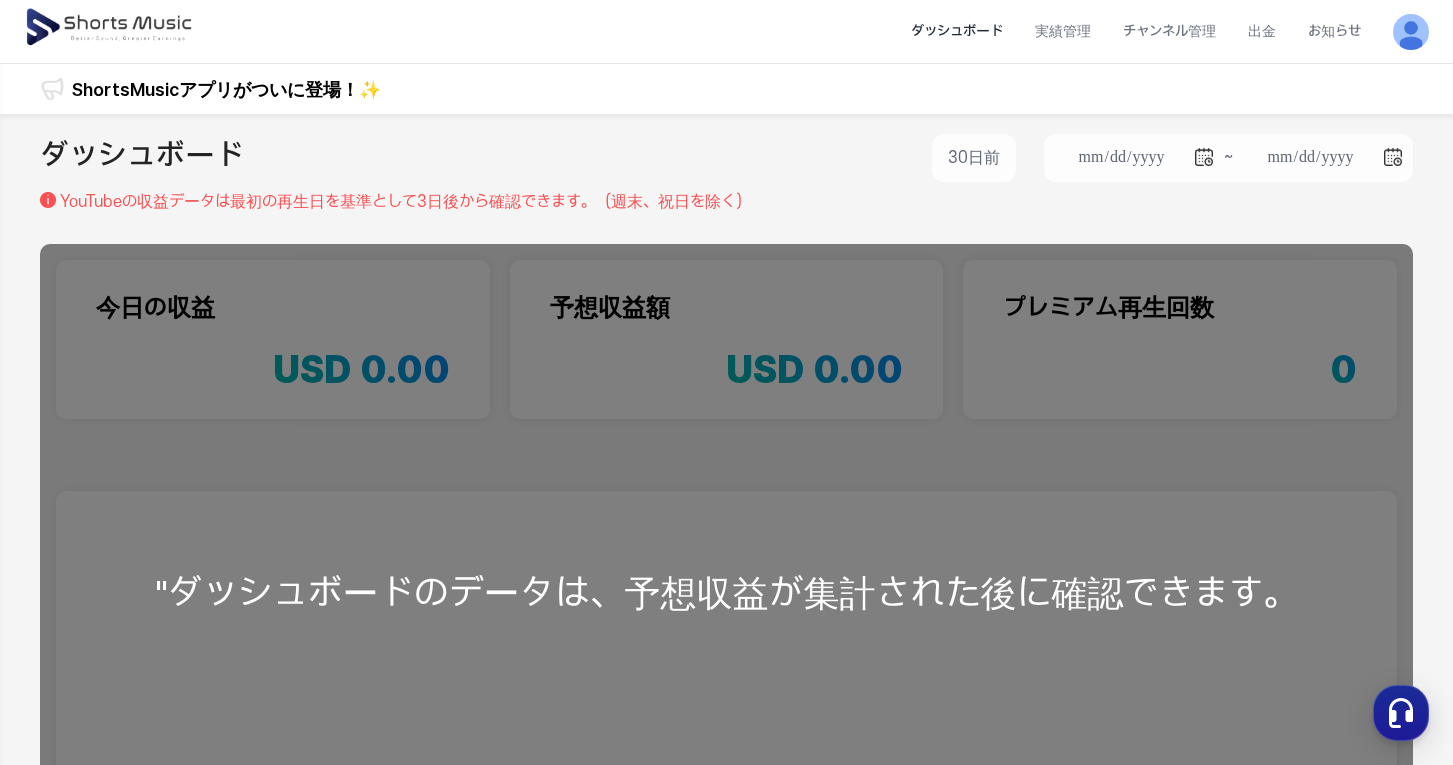 click at bounding box center (110, 28) 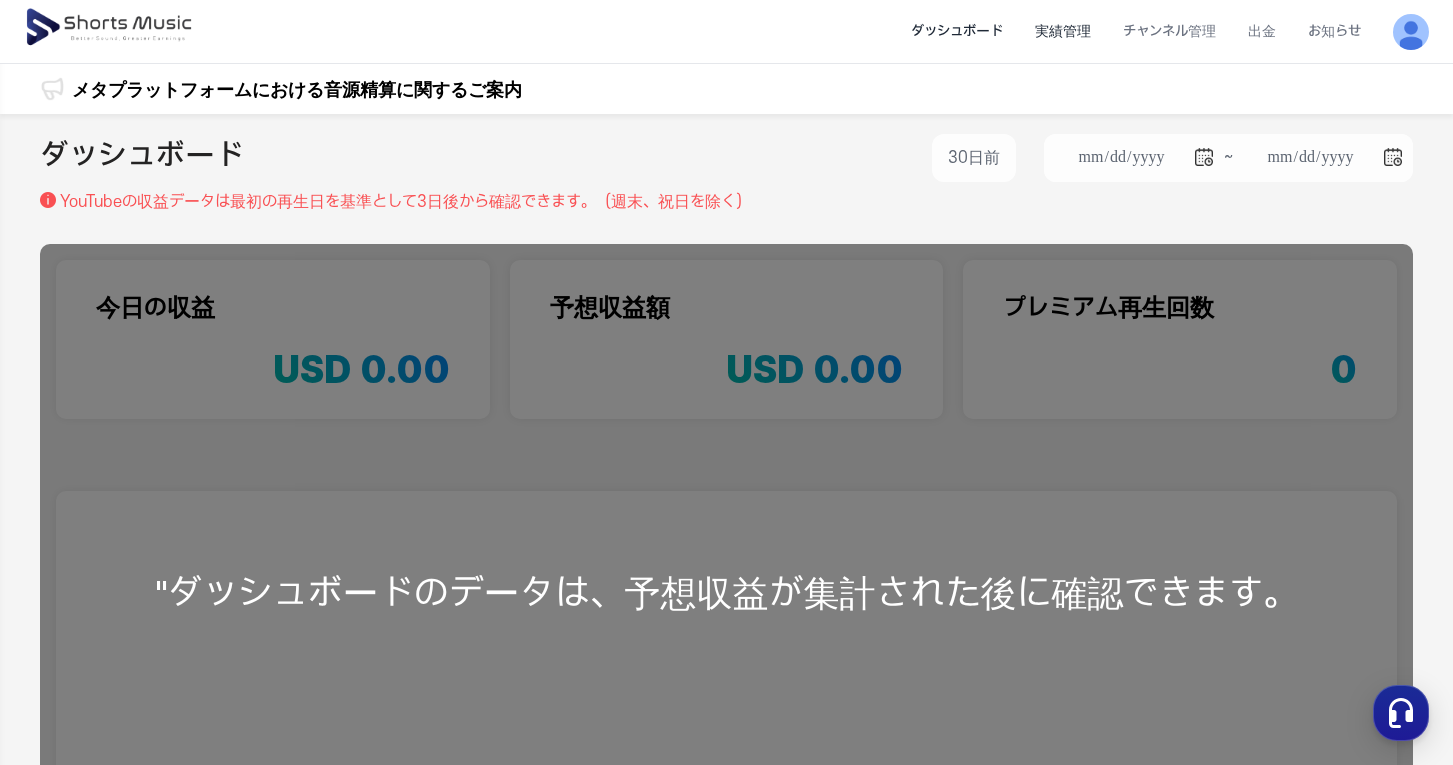 click on "実績管理" at bounding box center [1063, 31] 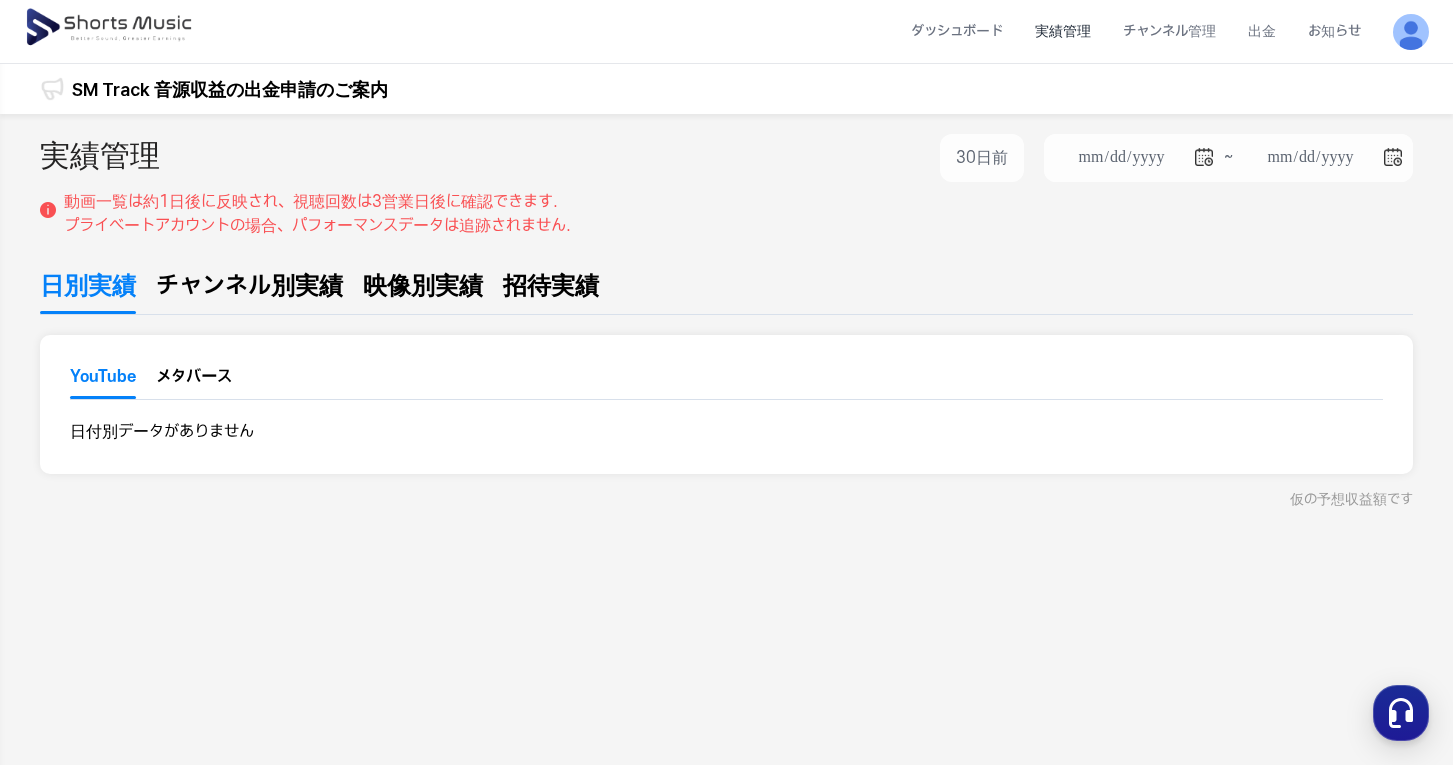 click on "チャンネル別実績" at bounding box center (249, 286) 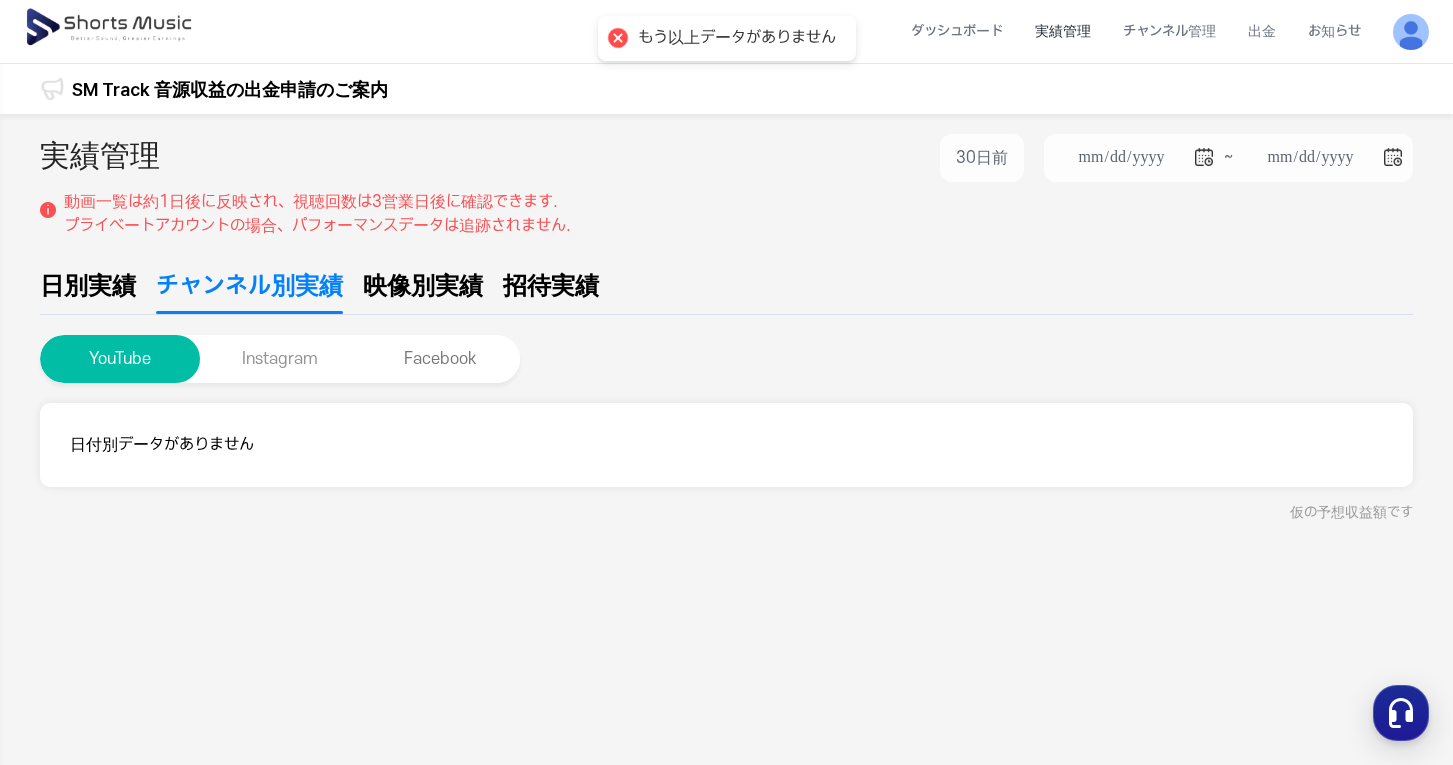 click on "Instagram" at bounding box center [280, 359] 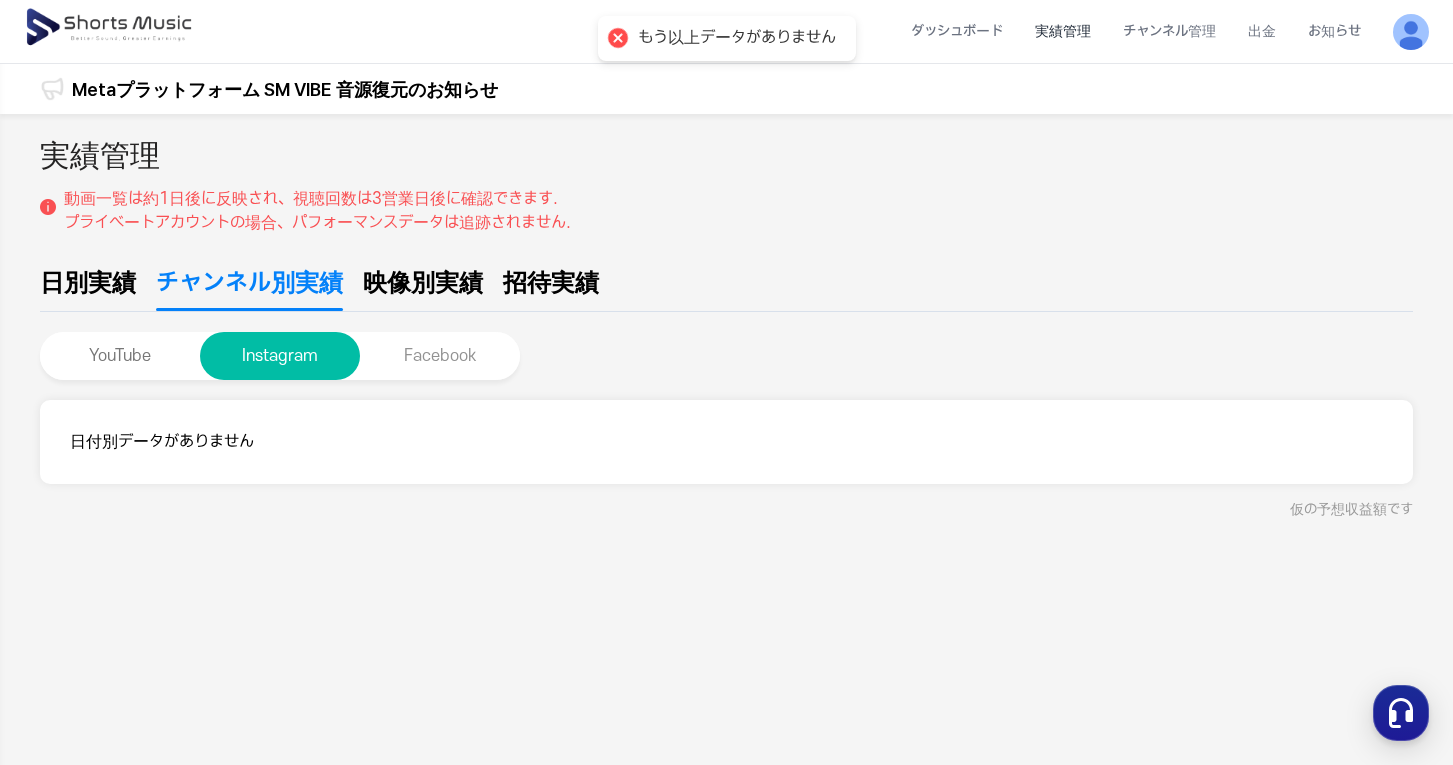 click on "Facebook" at bounding box center (440, 356) 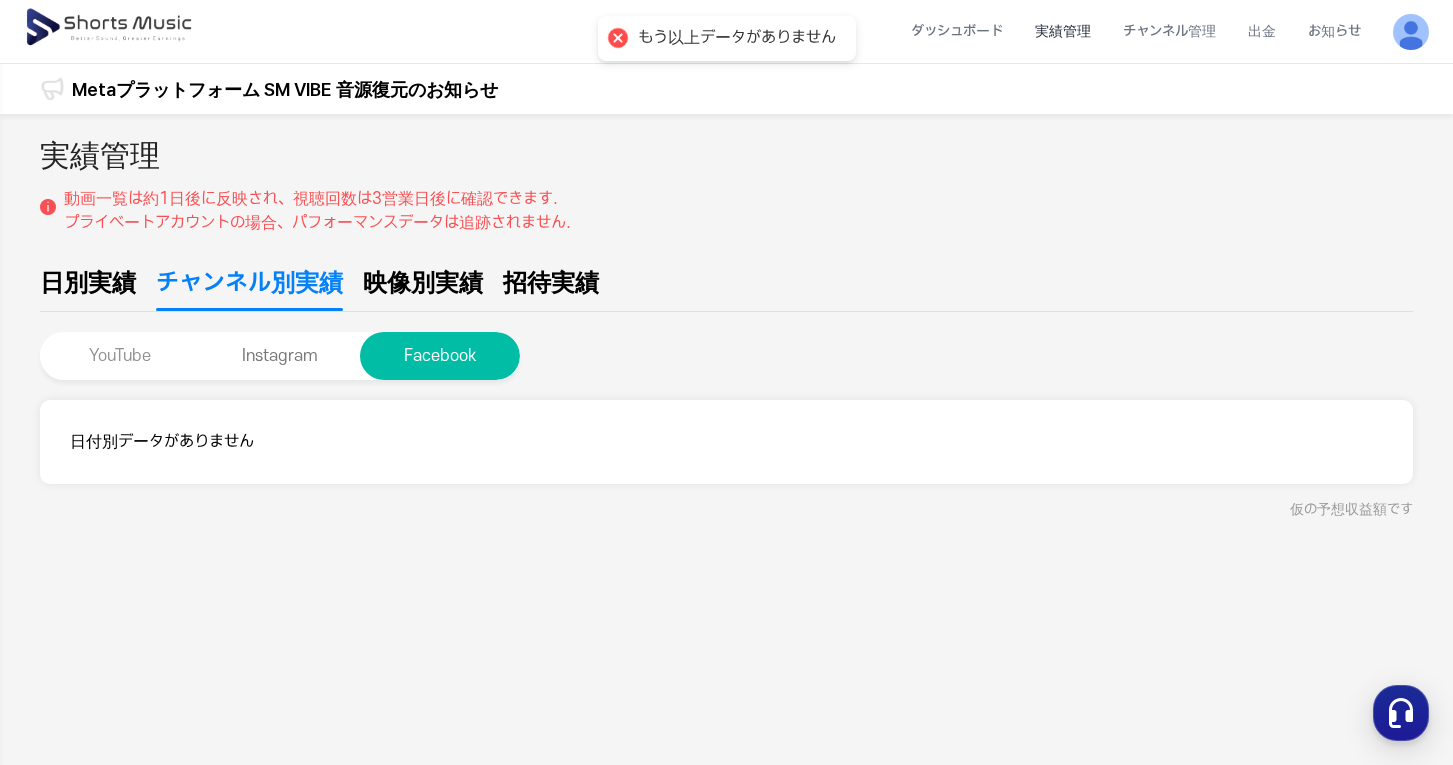 click on "YouTube" at bounding box center (120, 356) 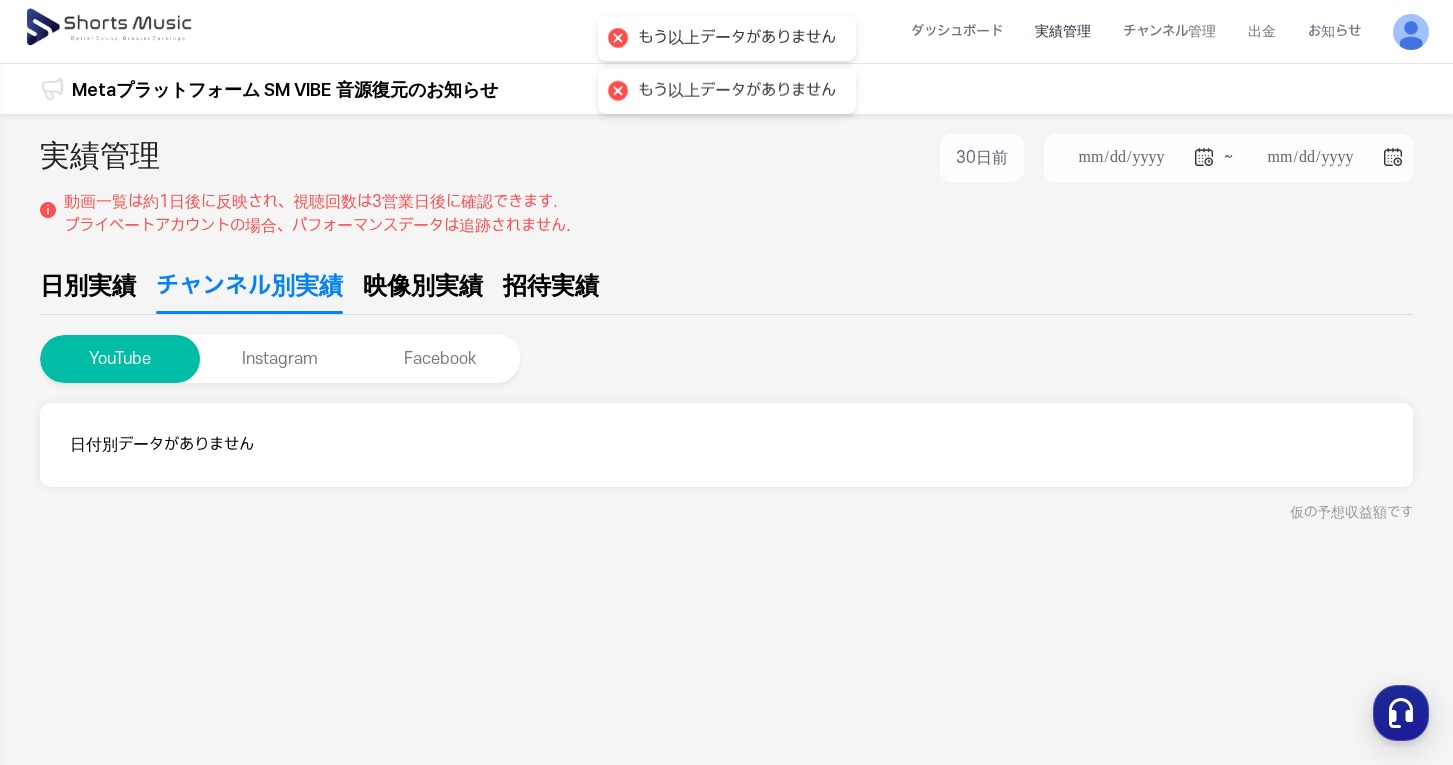 click on "日別実績" at bounding box center (88, 286) 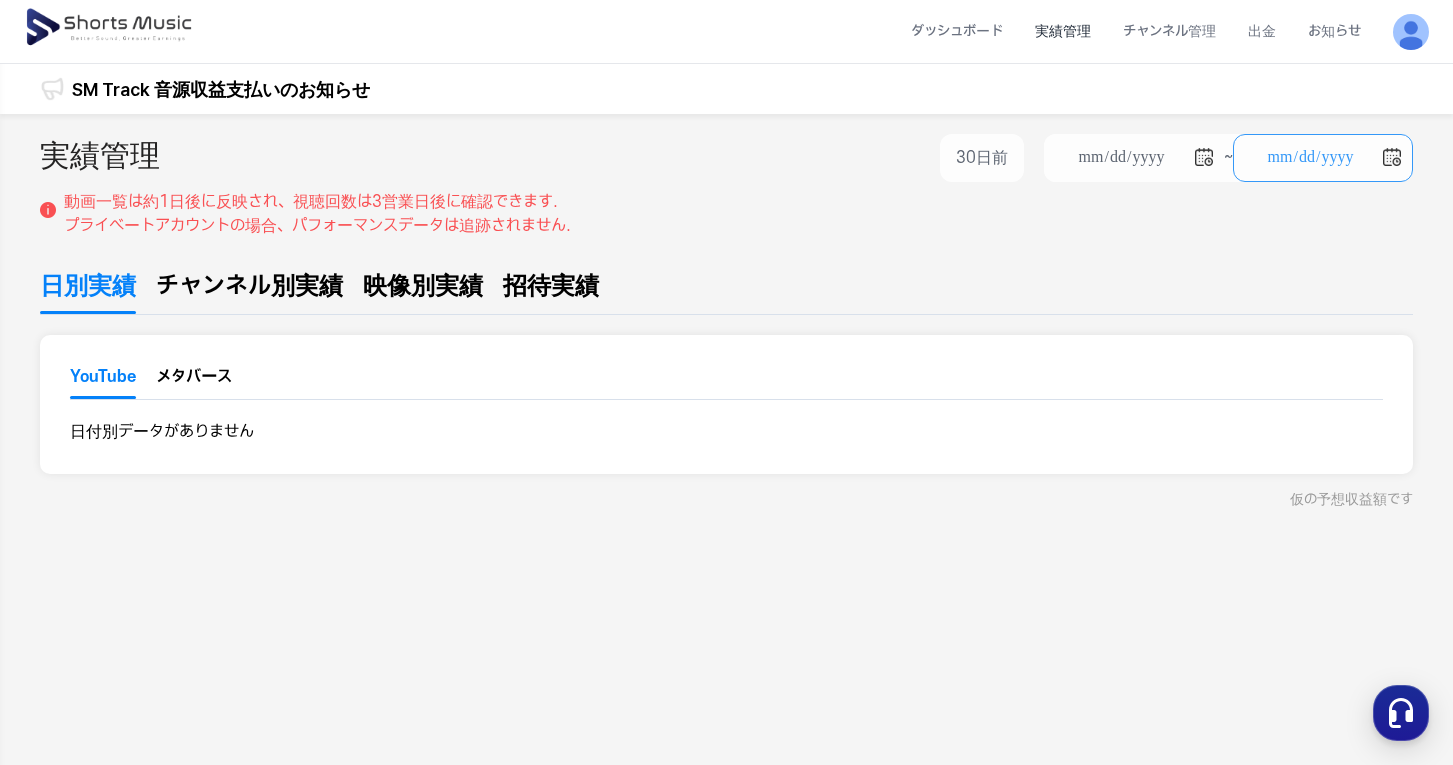 click on "**********" at bounding box center (1323, 158) 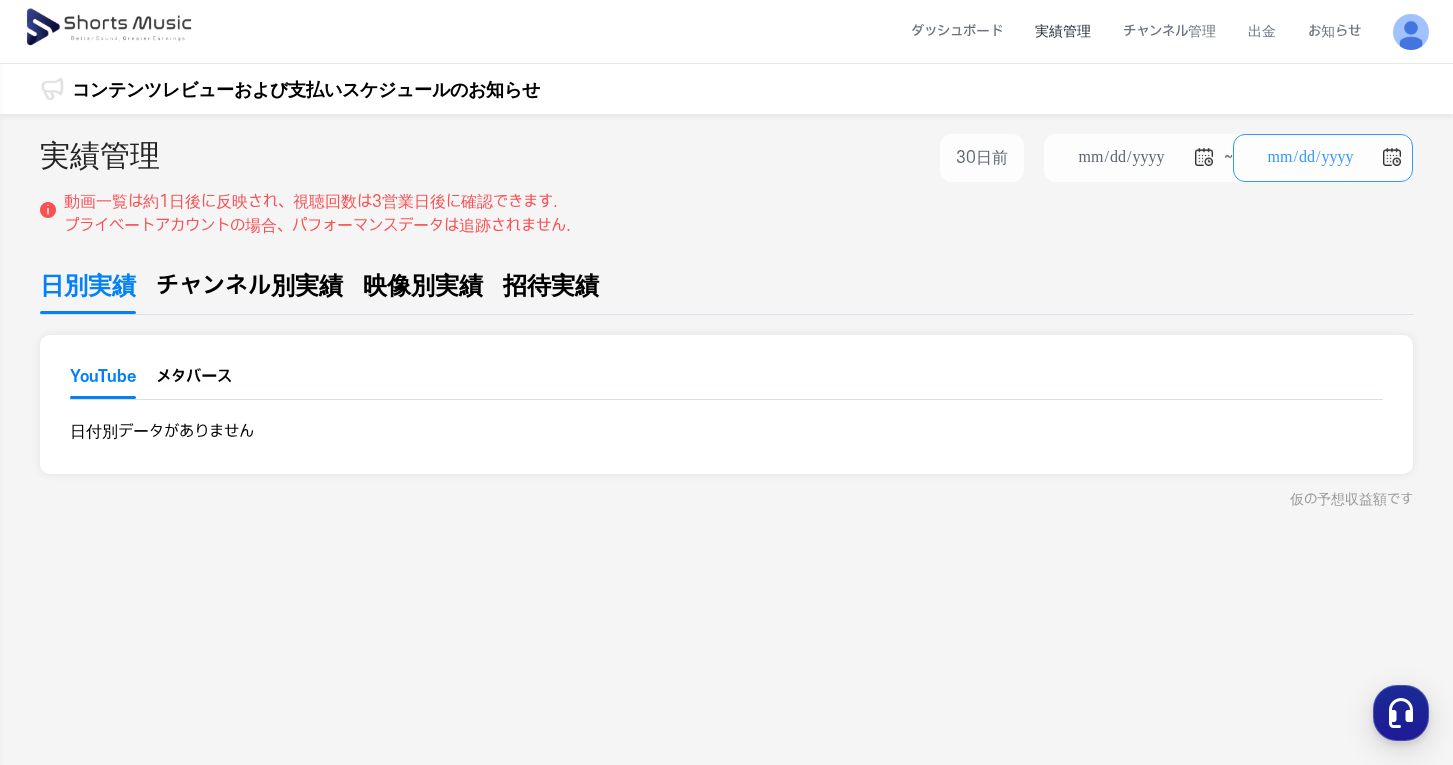 type on "**********" 